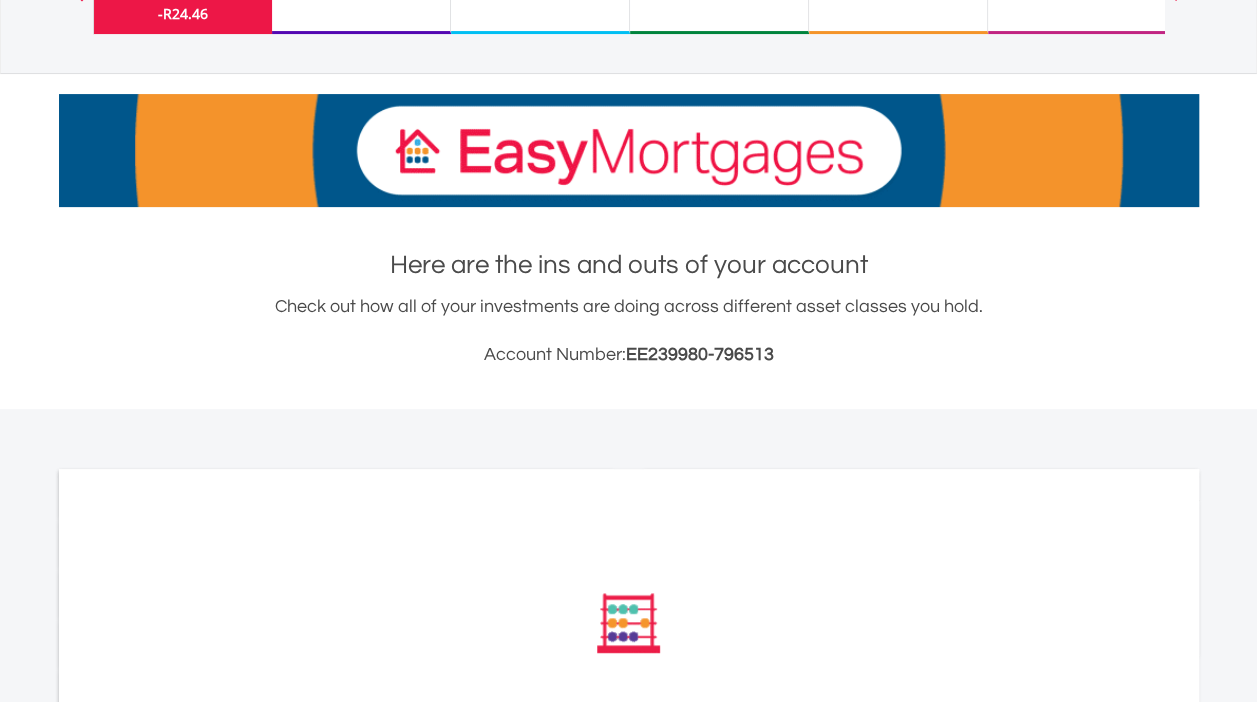 scroll, scrollTop: 300, scrollLeft: 0, axis: vertical 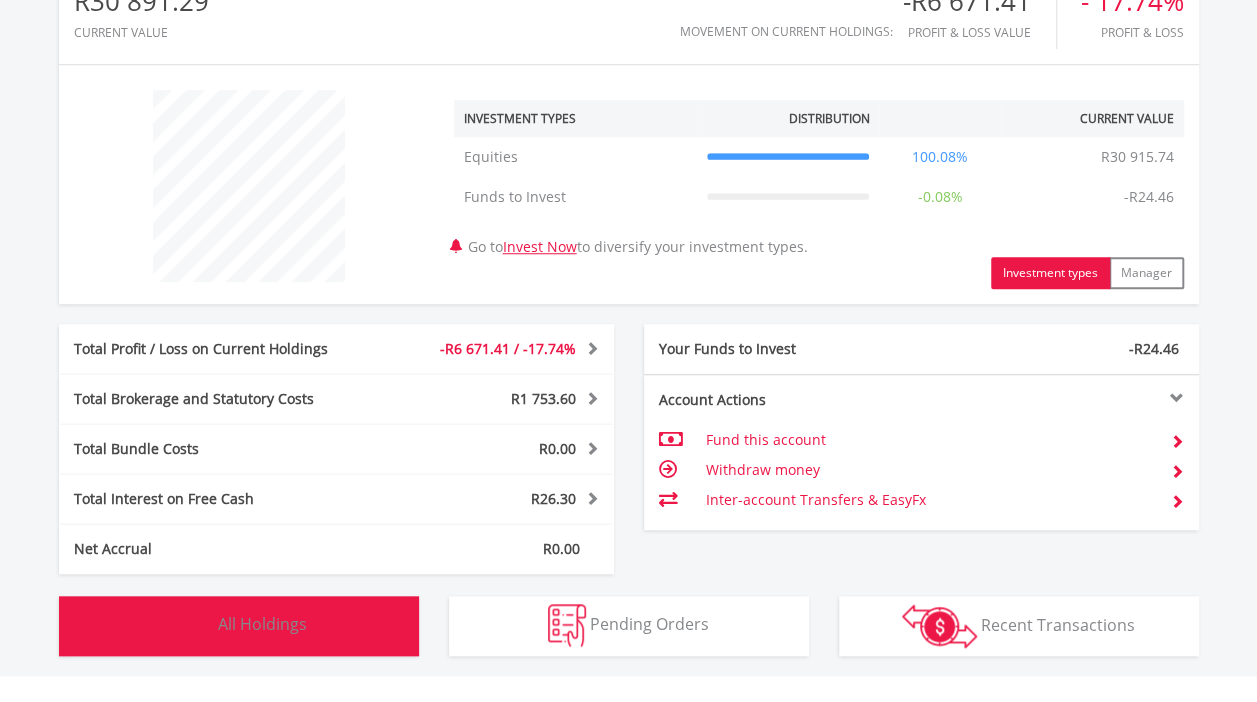click on "Holdings
All Holdings" at bounding box center (239, 626) 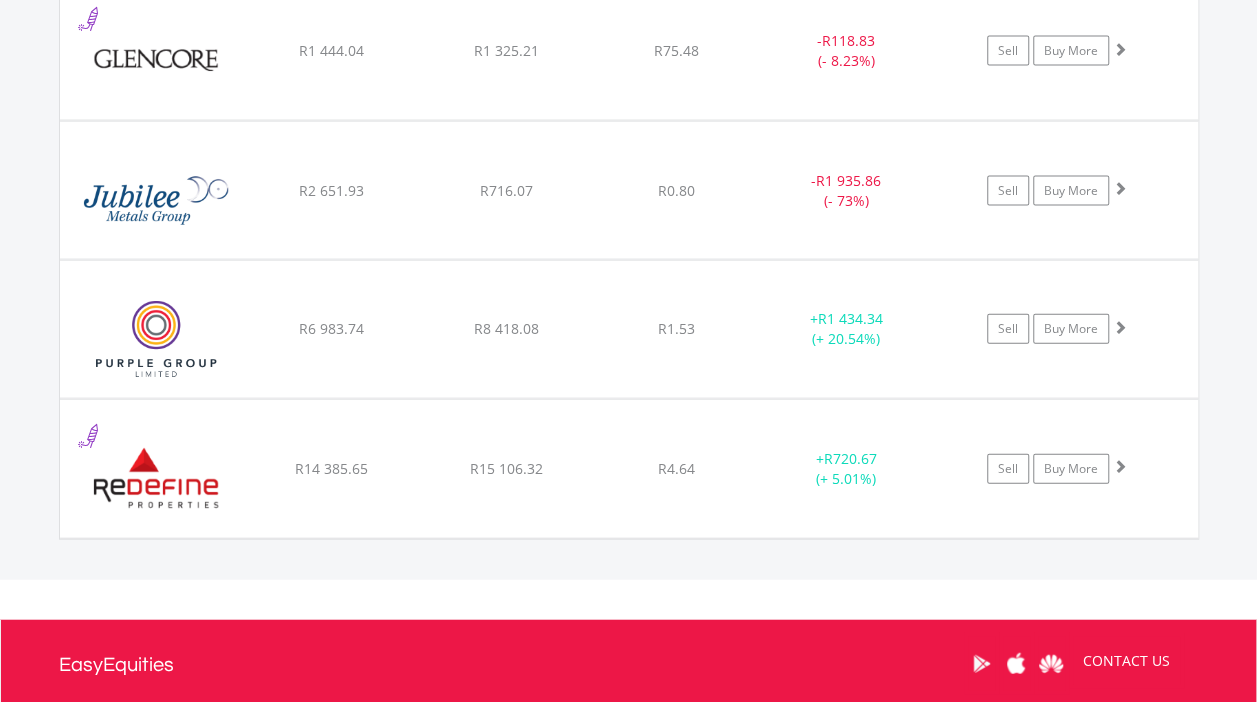 scroll, scrollTop: 2102, scrollLeft: 0, axis: vertical 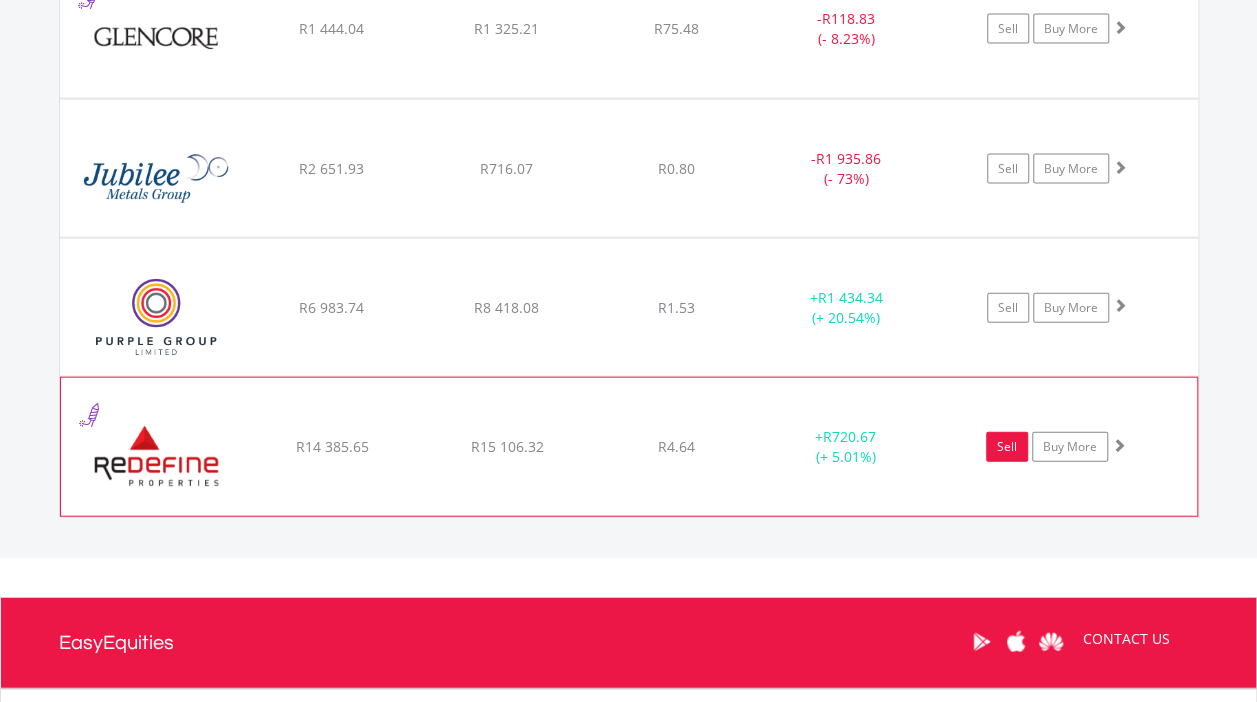 click on "Sell" at bounding box center [1007, 447] 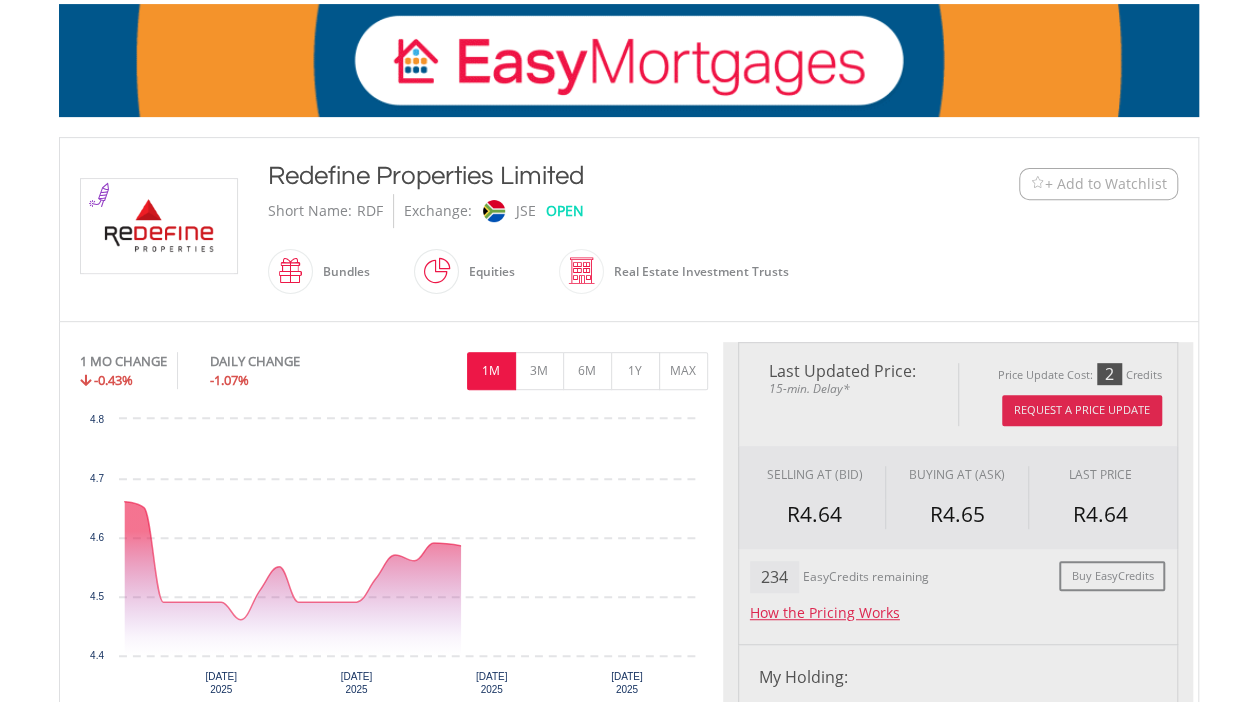 scroll, scrollTop: 600, scrollLeft: 0, axis: vertical 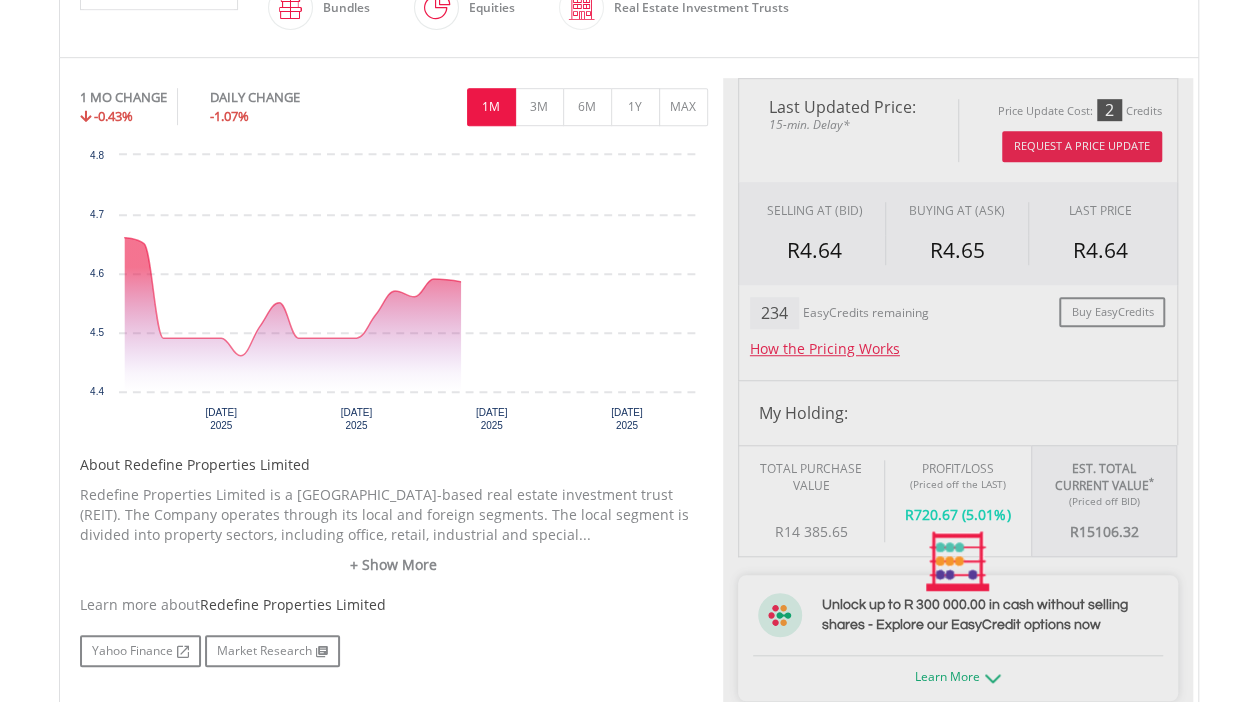 type on "********" 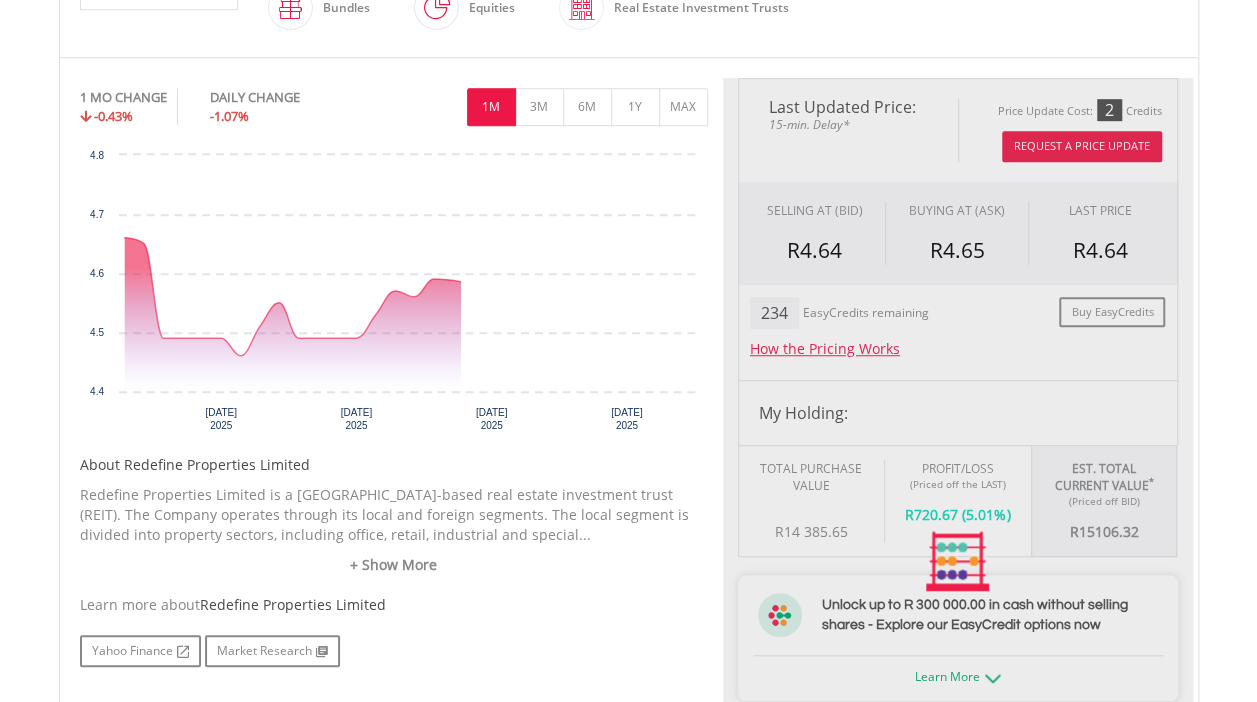type on "******" 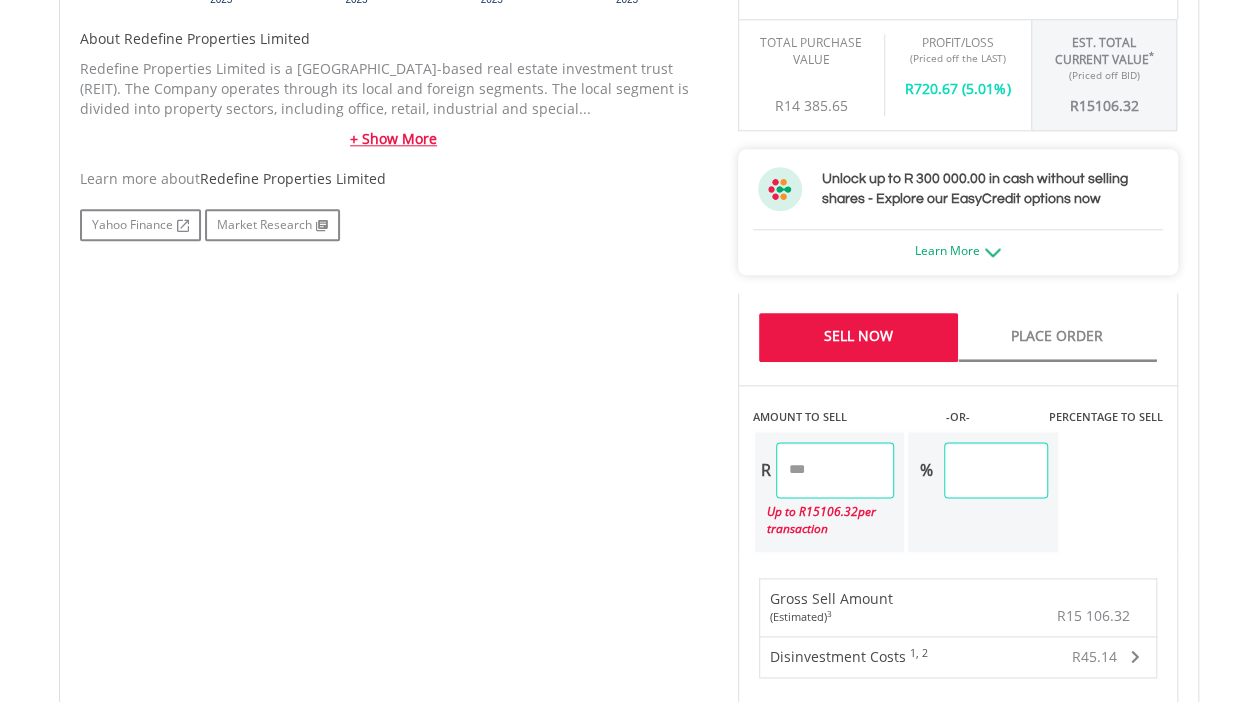scroll, scrollTop: 1000, scrollLeft: 0, axis: vertical 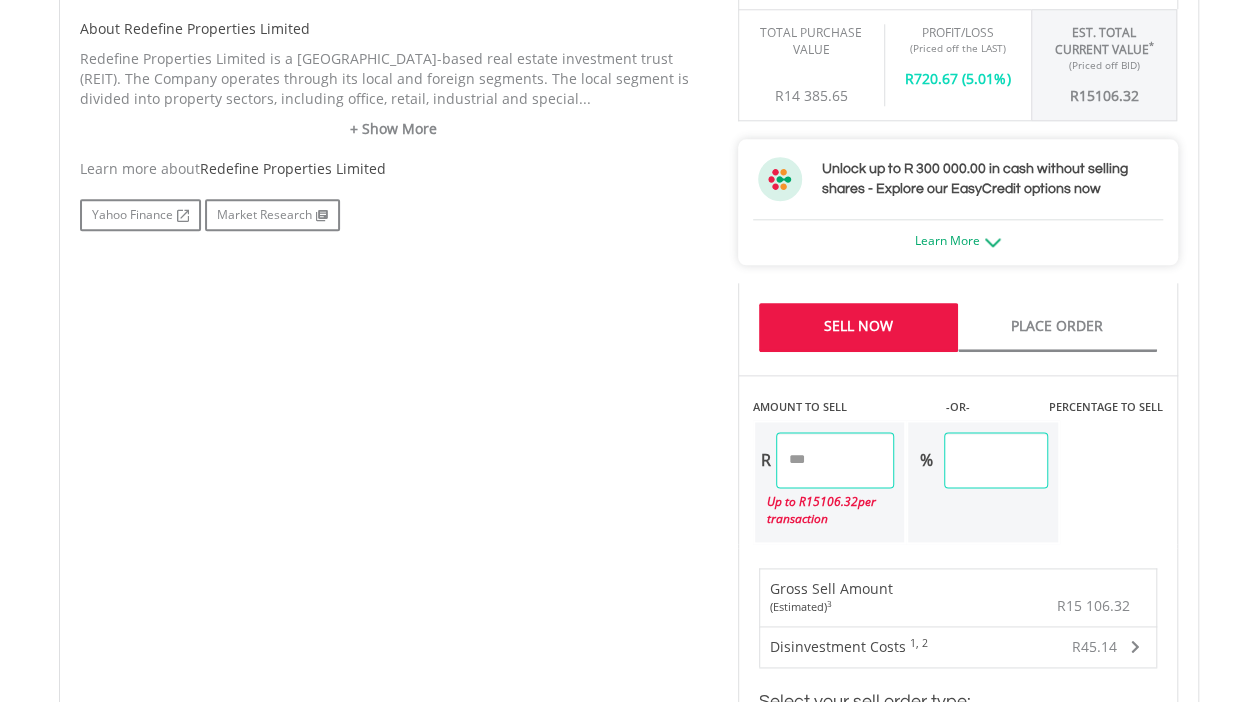 drag, startPoint x: 854, startPoint y: 460, endPoint x: 708, endPoint y: 452, distance: 146.21901 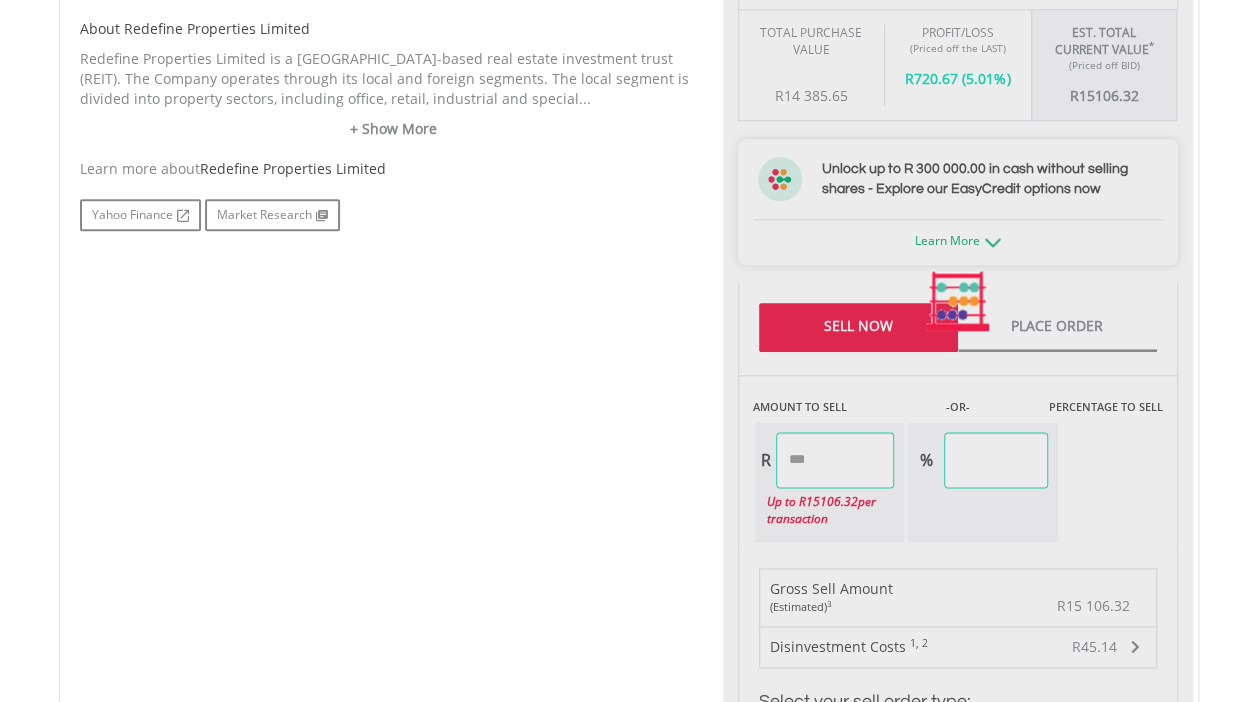 click on "Last Updated Price:
15-min. Delay*
Price Update Cost:
2
Credits
Request A Price Update
Request Update
SELLING AT (BID)
BUYING AT                     (ASK)
LAST PRICE
R4.64
R4.65
R4.64
234" at bounding box center [958, 302] 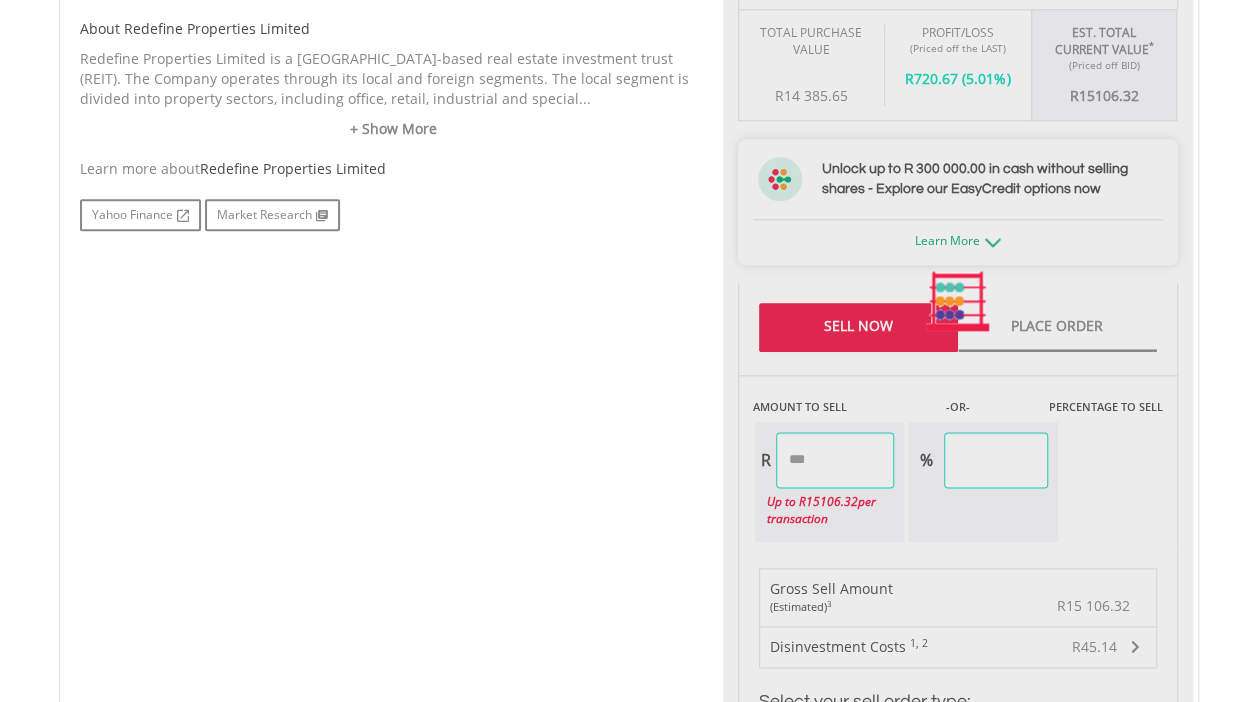 type on "*******" 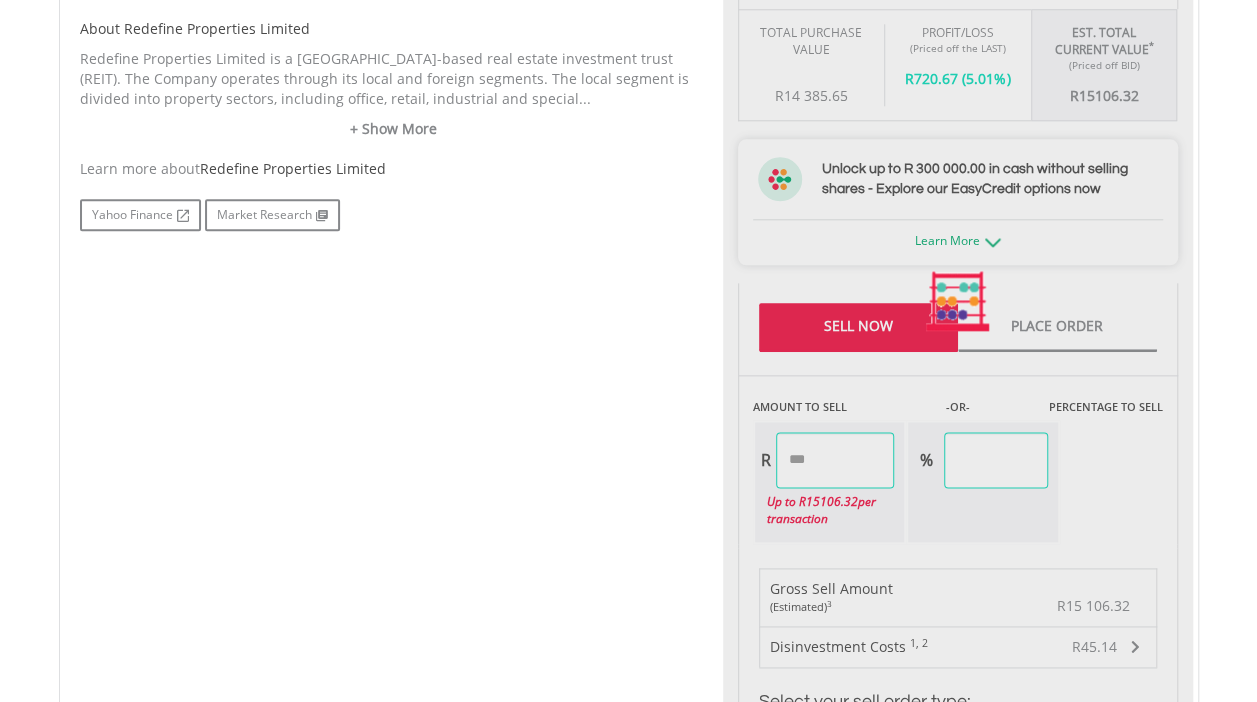 type on "*****" 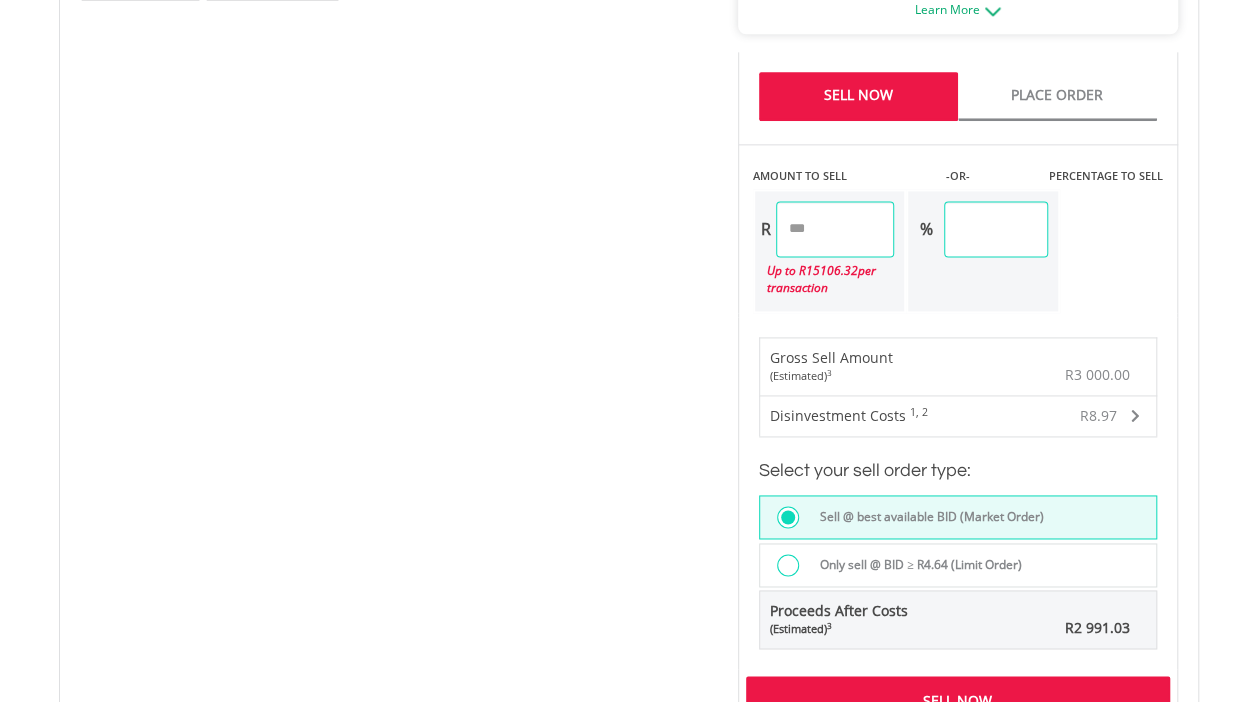 scroll, scrollTop: 1200, scrollLeft: 0, axis: vertical 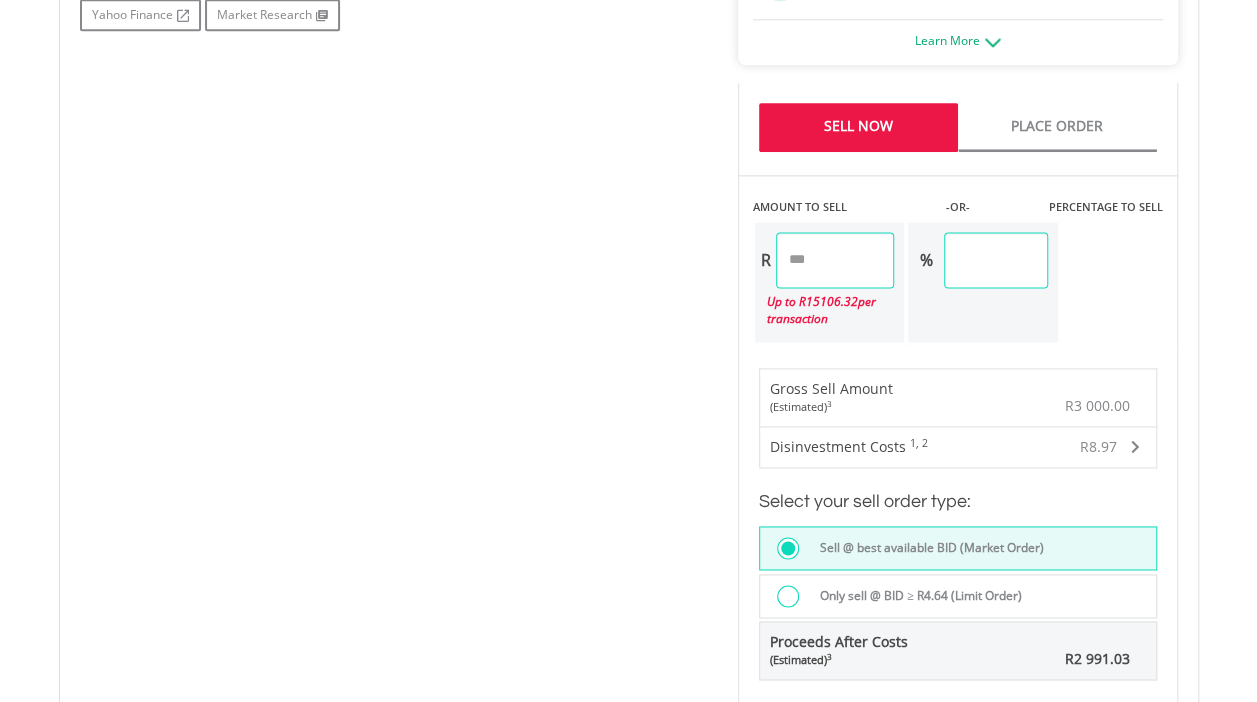 click on "*******" at bounding box center [835, 260] 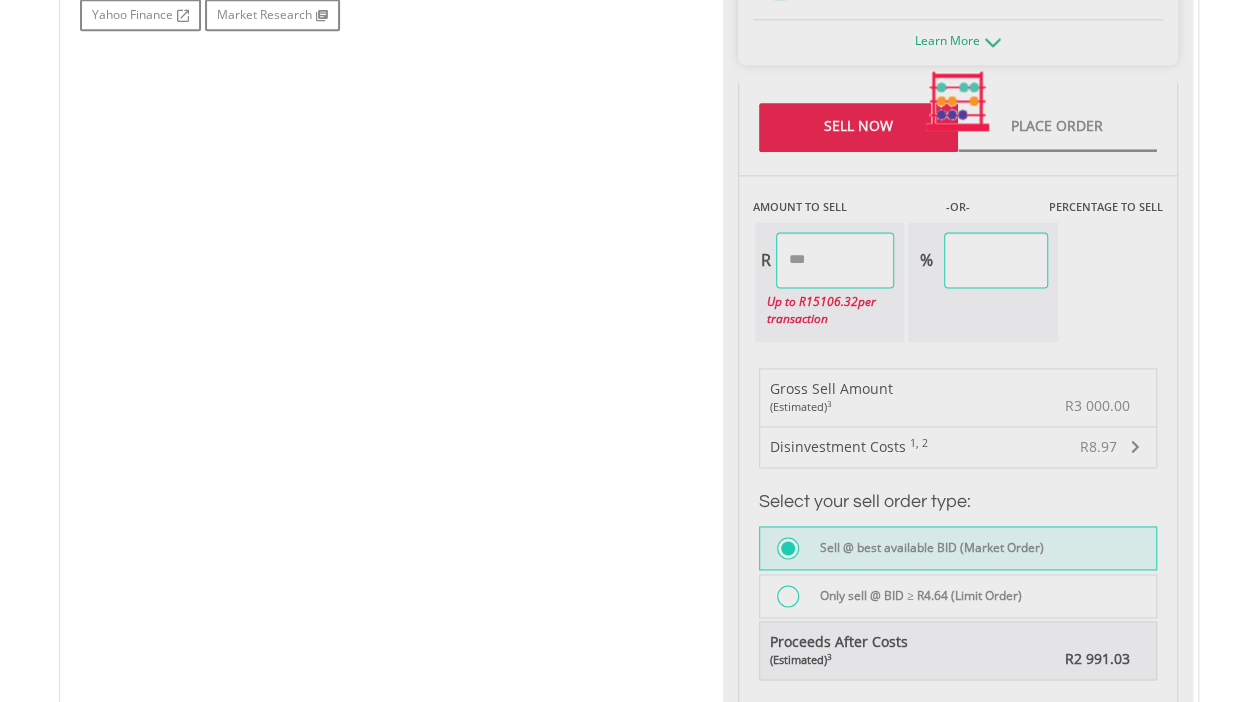 click on "Last Updated Price:
15-min. Delay*
Price Update Cost:
2
Credits
Request A Price Update
Request Update
SELLING AT (BID)
BUYING AT                     (ASK)
LAST PRICE
R4.64
R4.65
R4.64
234" at bounding box center (958, 102) 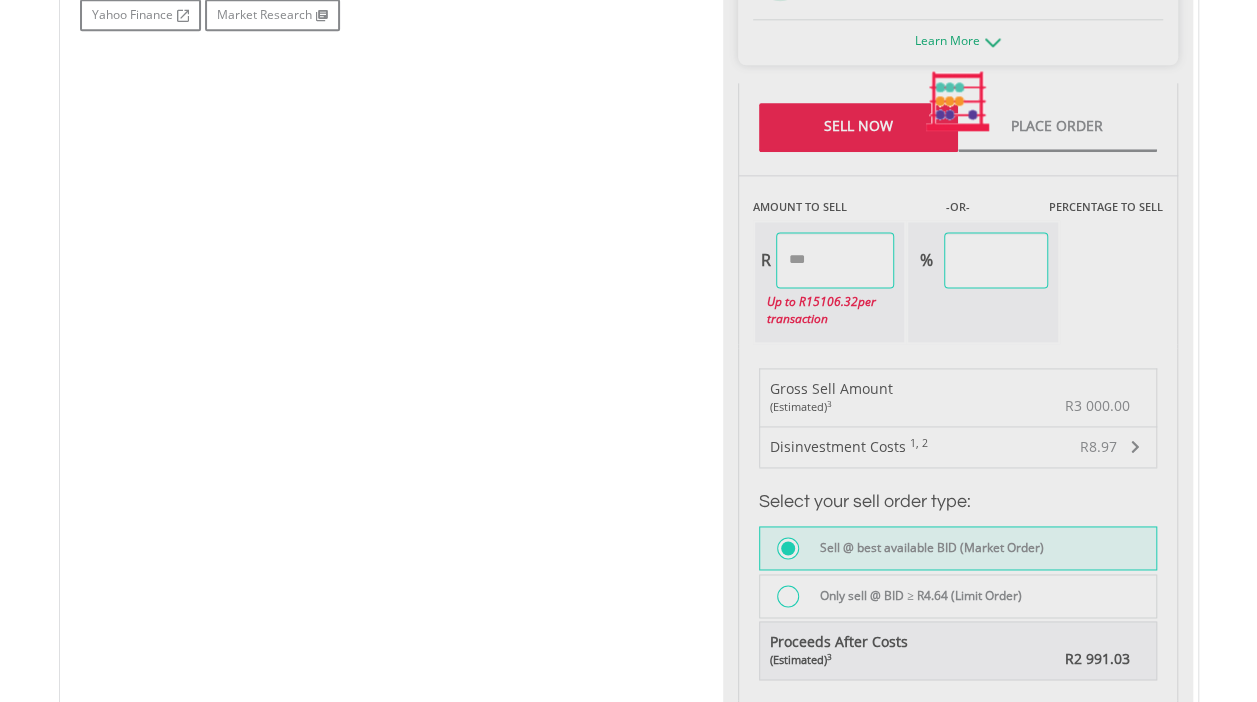 type on "*****" 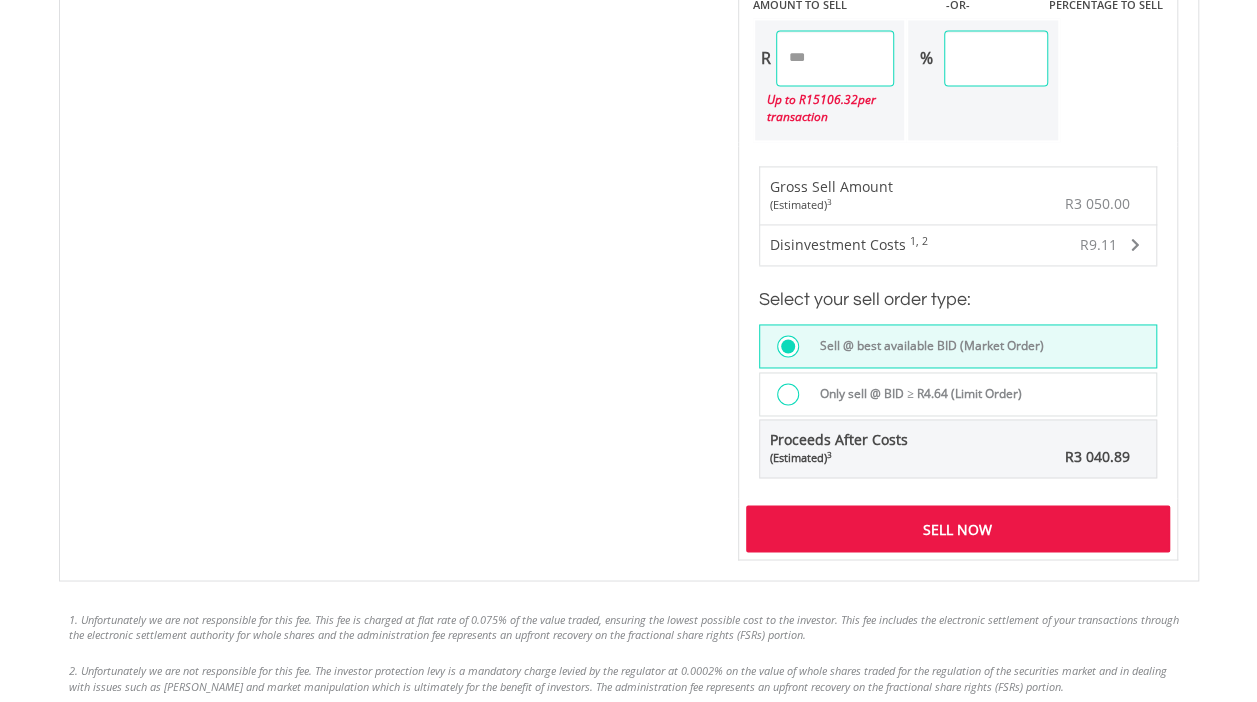 scroll, scrollTop: 1500, scrollLeft: 0, axis: vertical 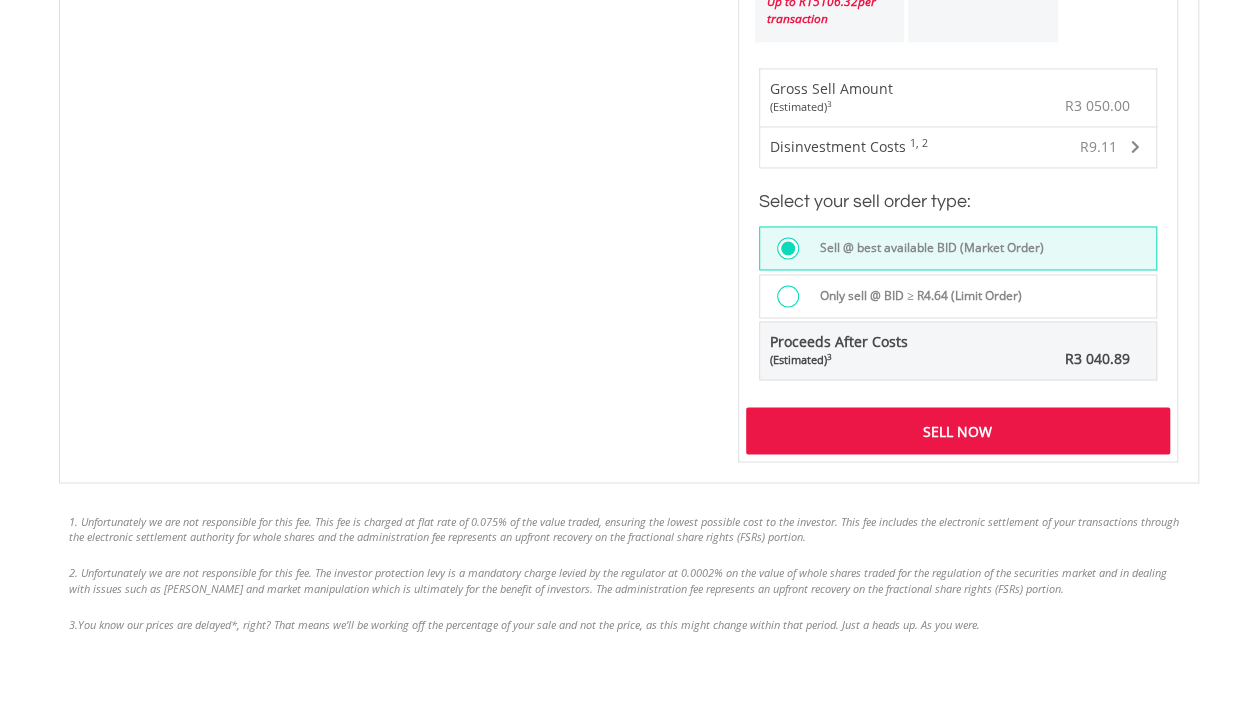 click on "Sell Now" at bounding box center (958, 430) 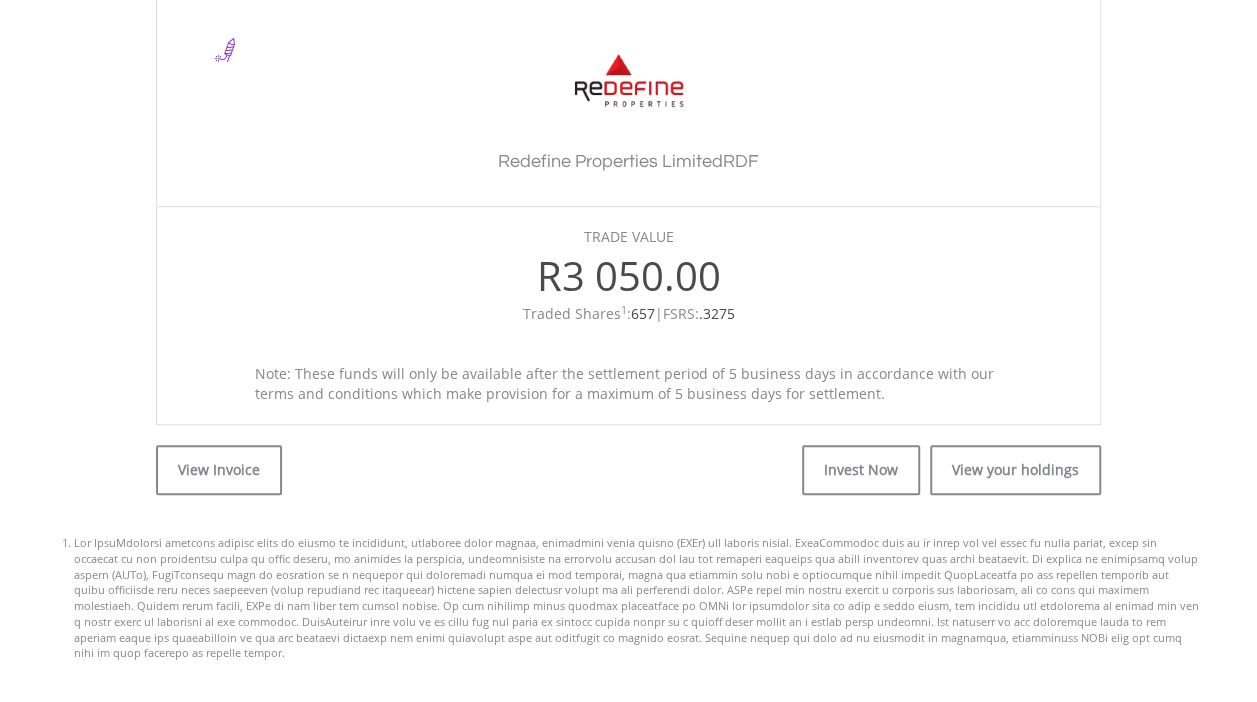 scroll, scrollTop: 600, scrollLeft: 0, axis: vertical 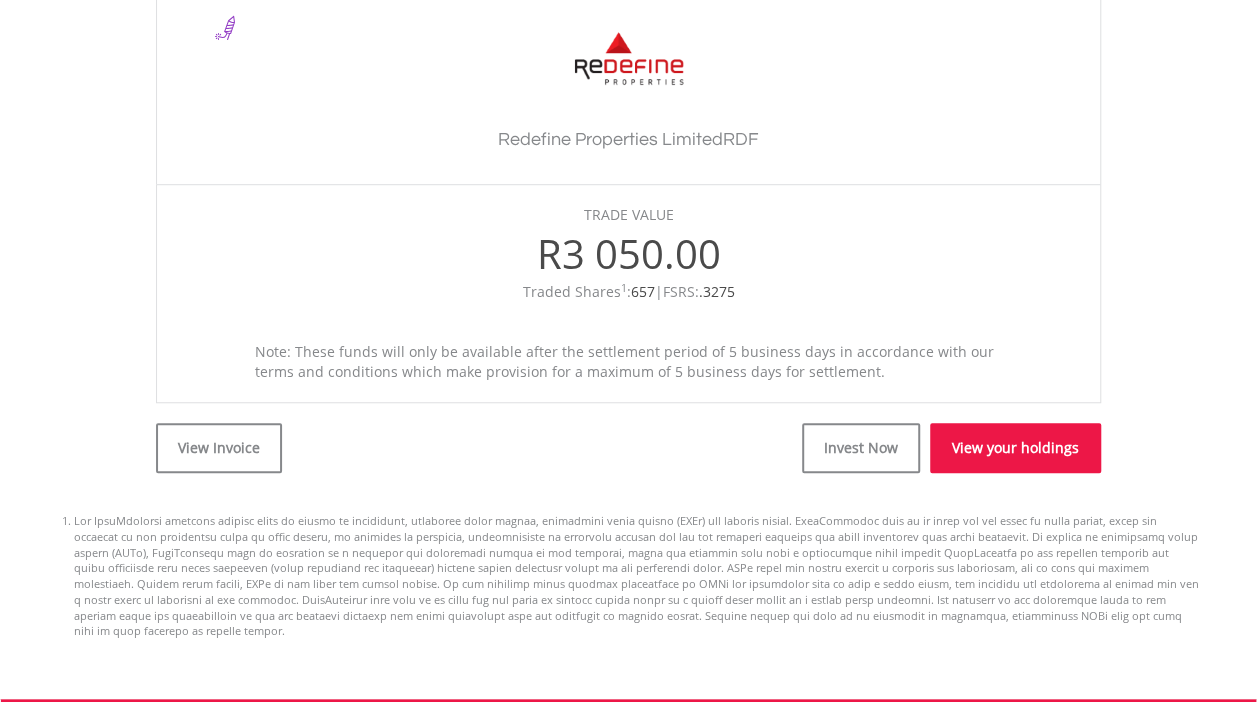 click on "View your holdings" at bounding box center [1015, 448] 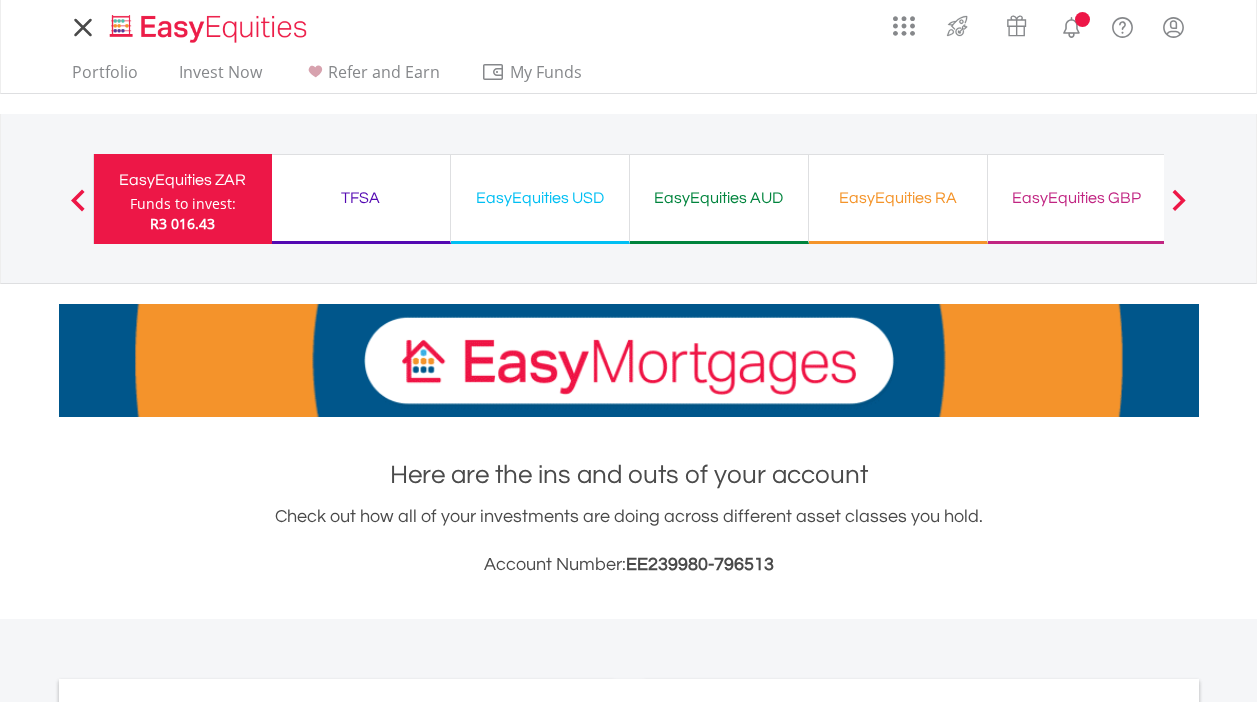 scroll, scrollTop: 0, scrollLeft: 0, axis: both 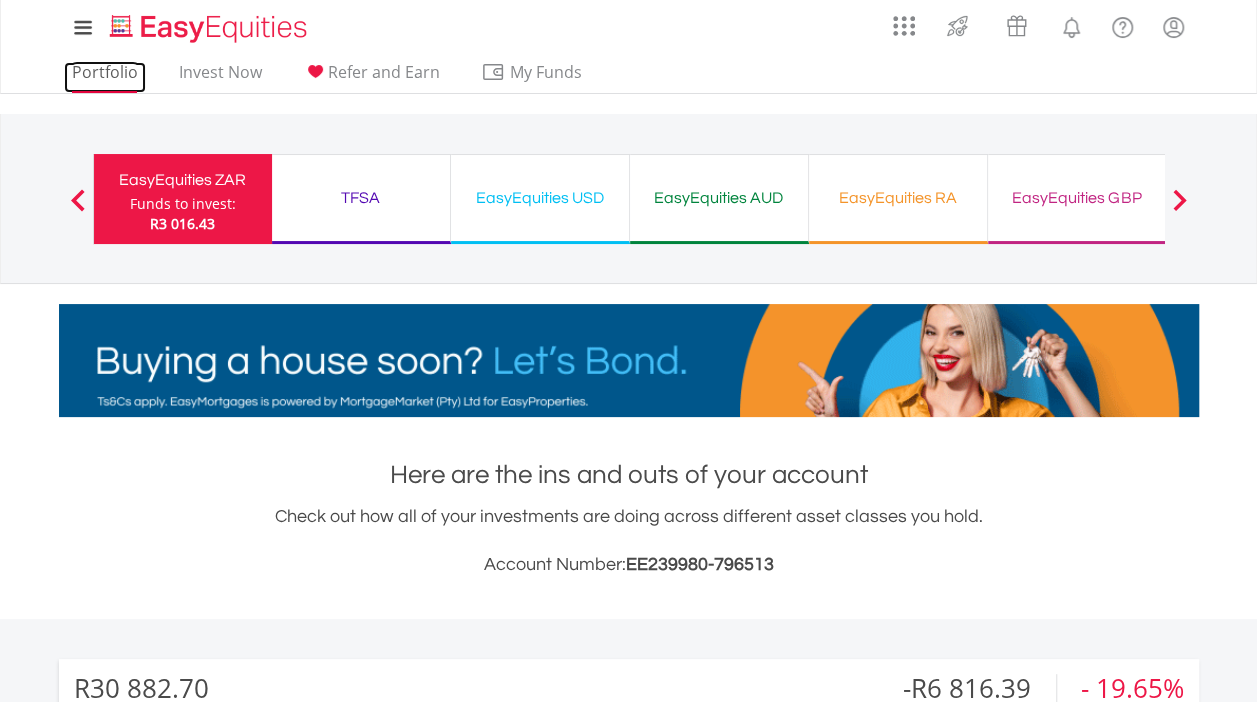 click on "Portfolio" at bounding box center [105, 77] 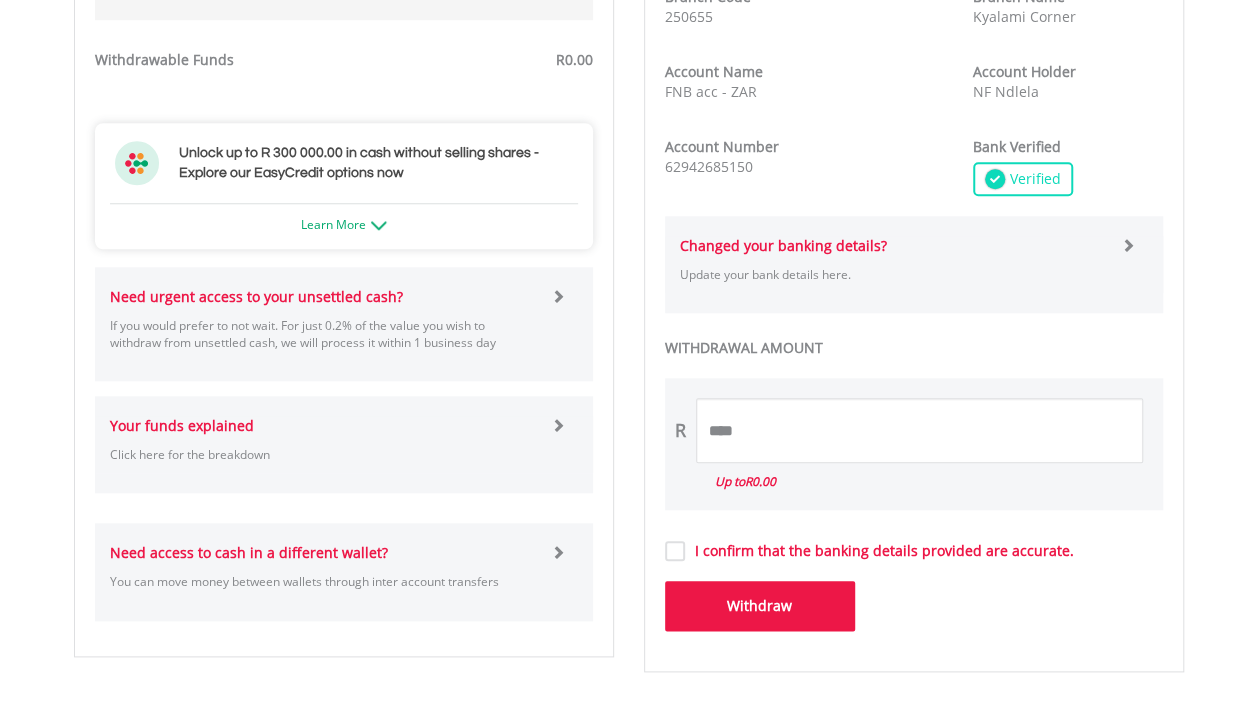 scroll, scrollTop: 900, scrollLeft: 0, axis: vertical 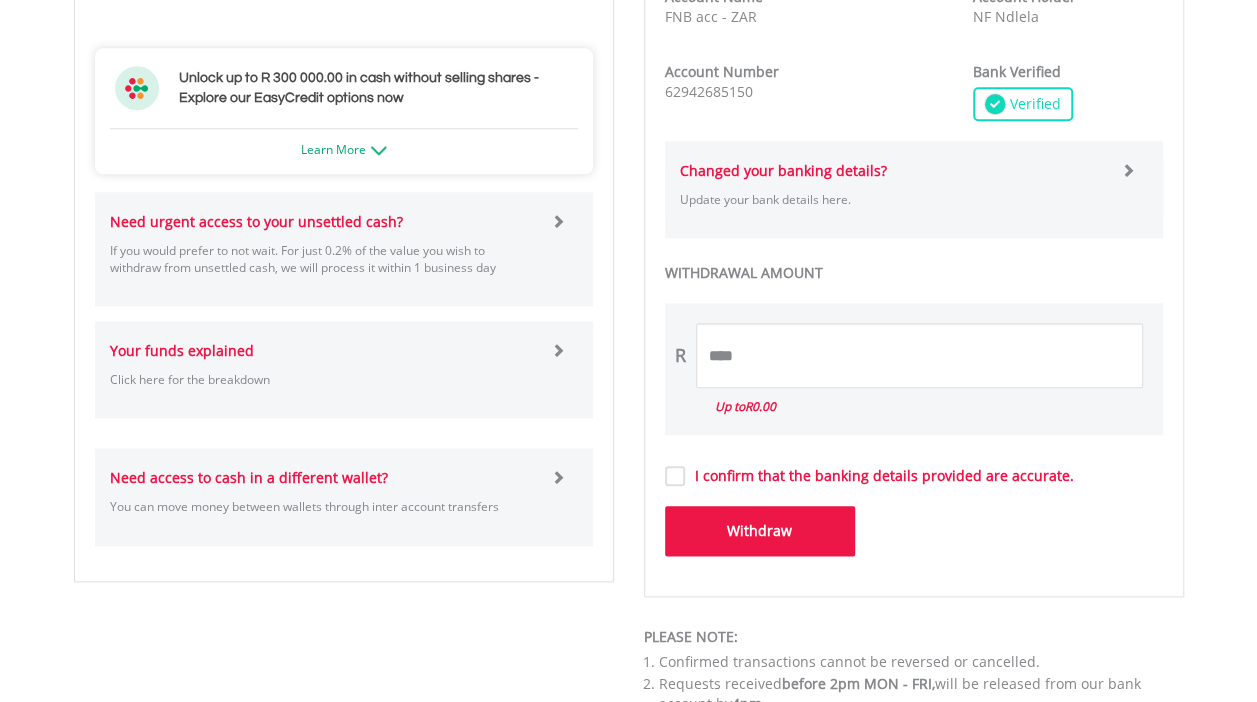 click on "Need urgent access to your unsettled cash?" at bounding box center [256, 221] 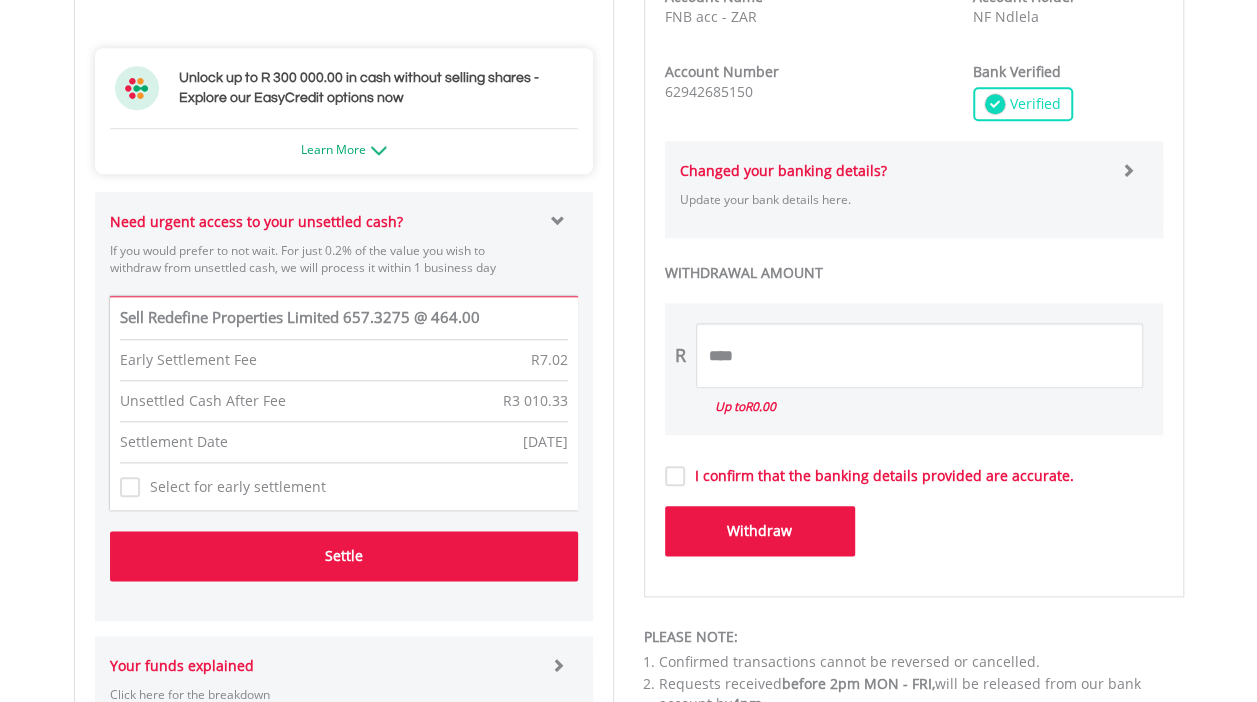 drag, startPoint x: 390, startPoint y: 552, endPoint x: 468, endPoint y: 417, distance: 155.91344 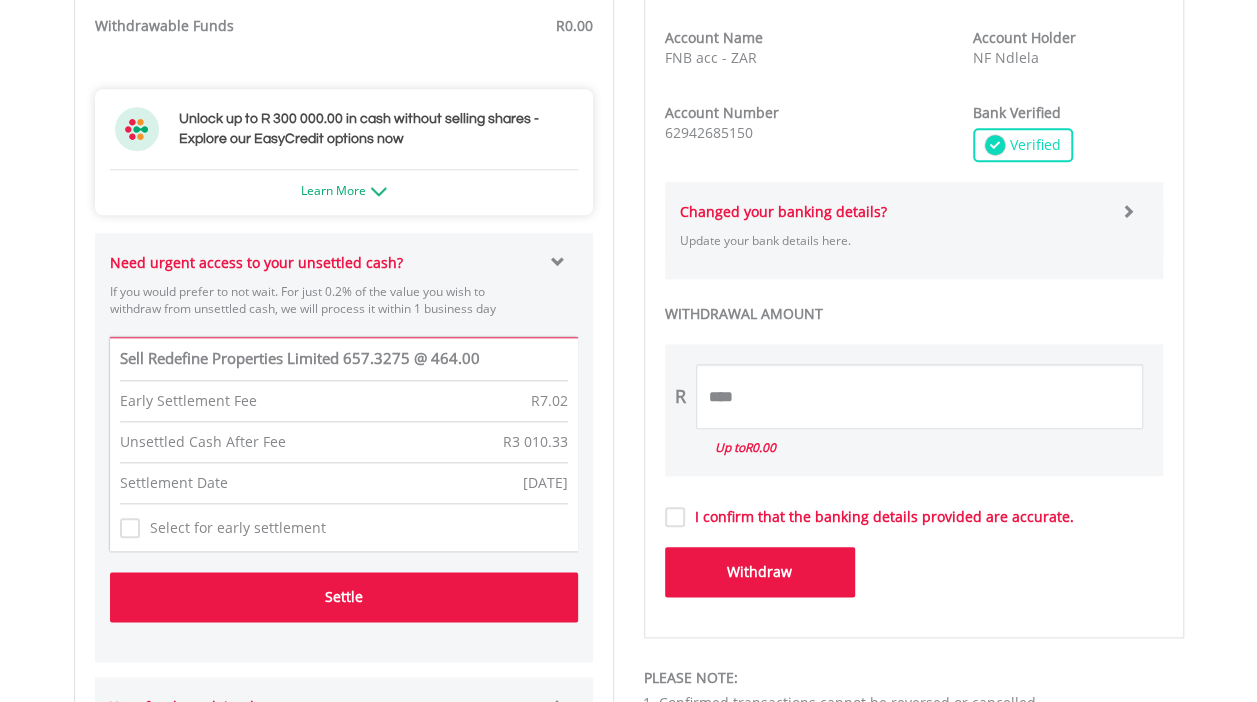 scroll, scrollTop: 900, scrollLeft: 0, axis: vertical 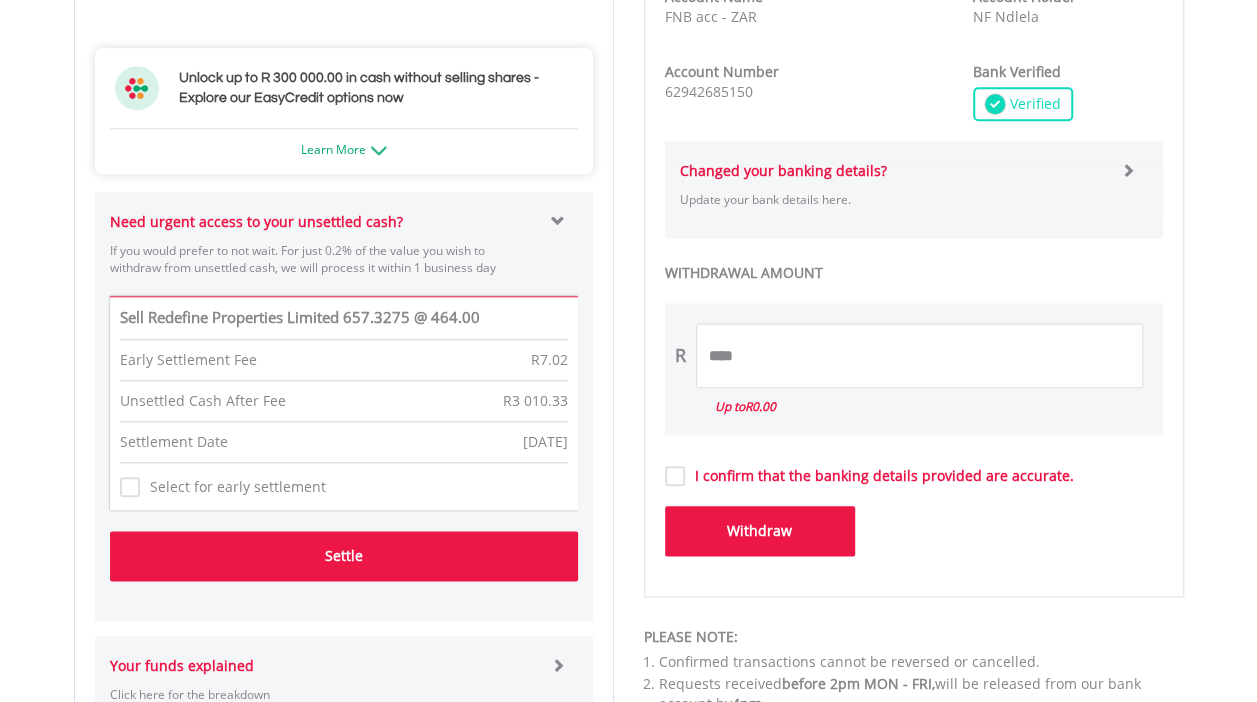 click on "Settle" at bounding box center (344, 556) 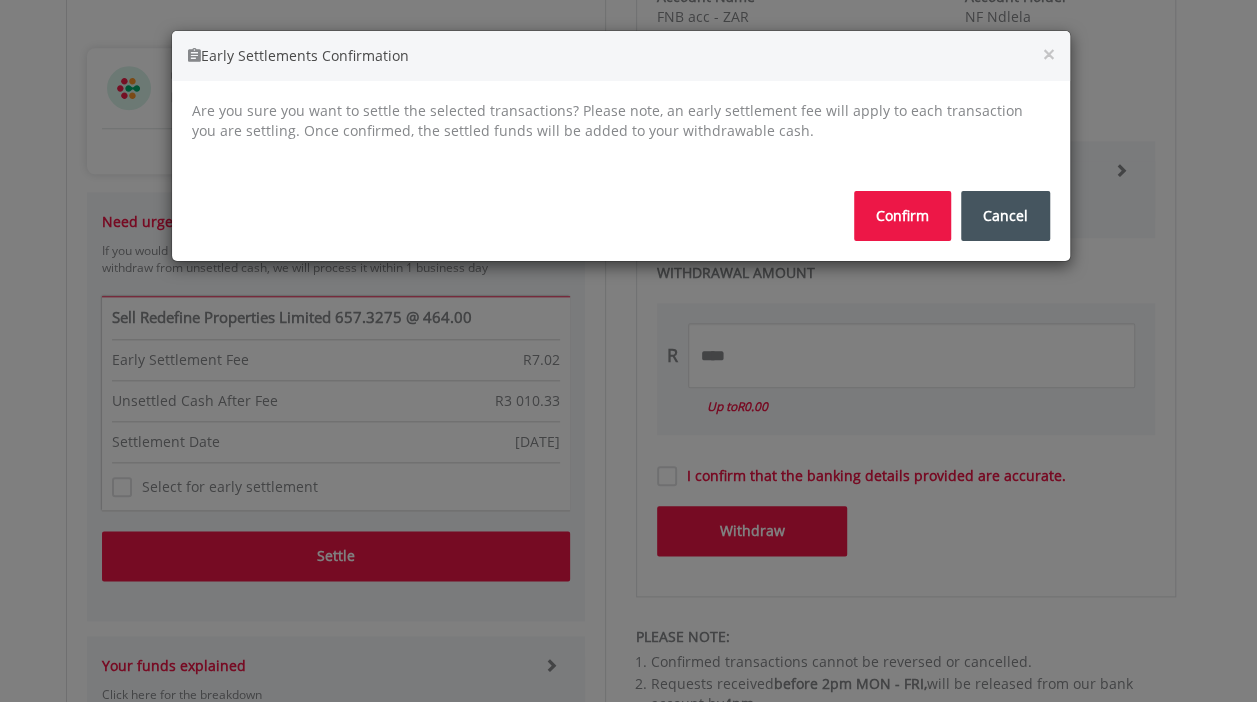 click on "Confirm" at bounding box center [902, 216] 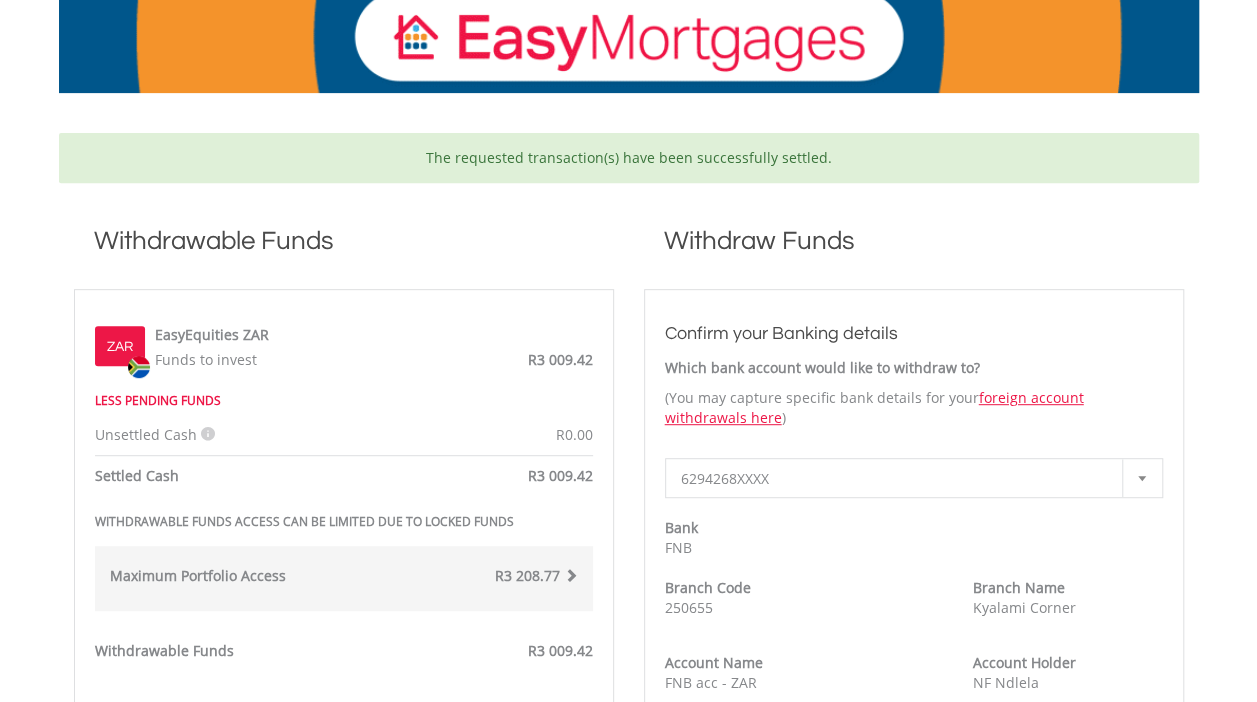 scroll, scrollTop: 400, scrollLeft: 0, axis: vertical 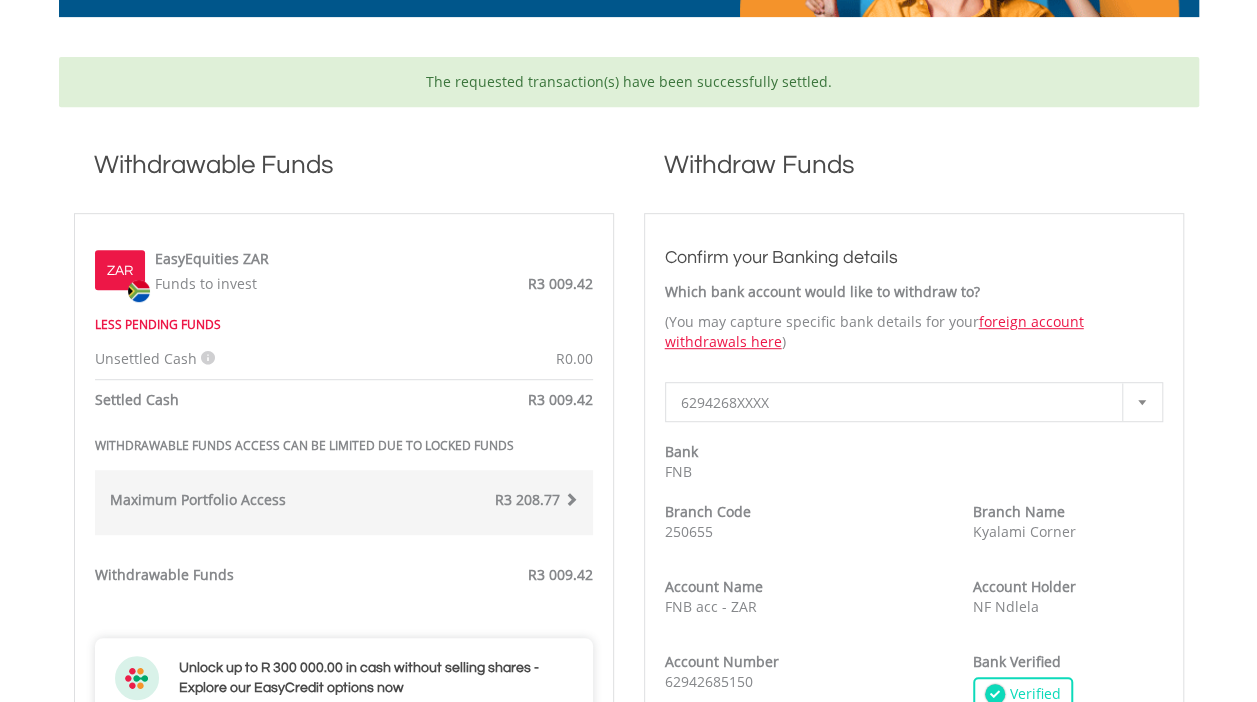click at bounding box center (571, 499) 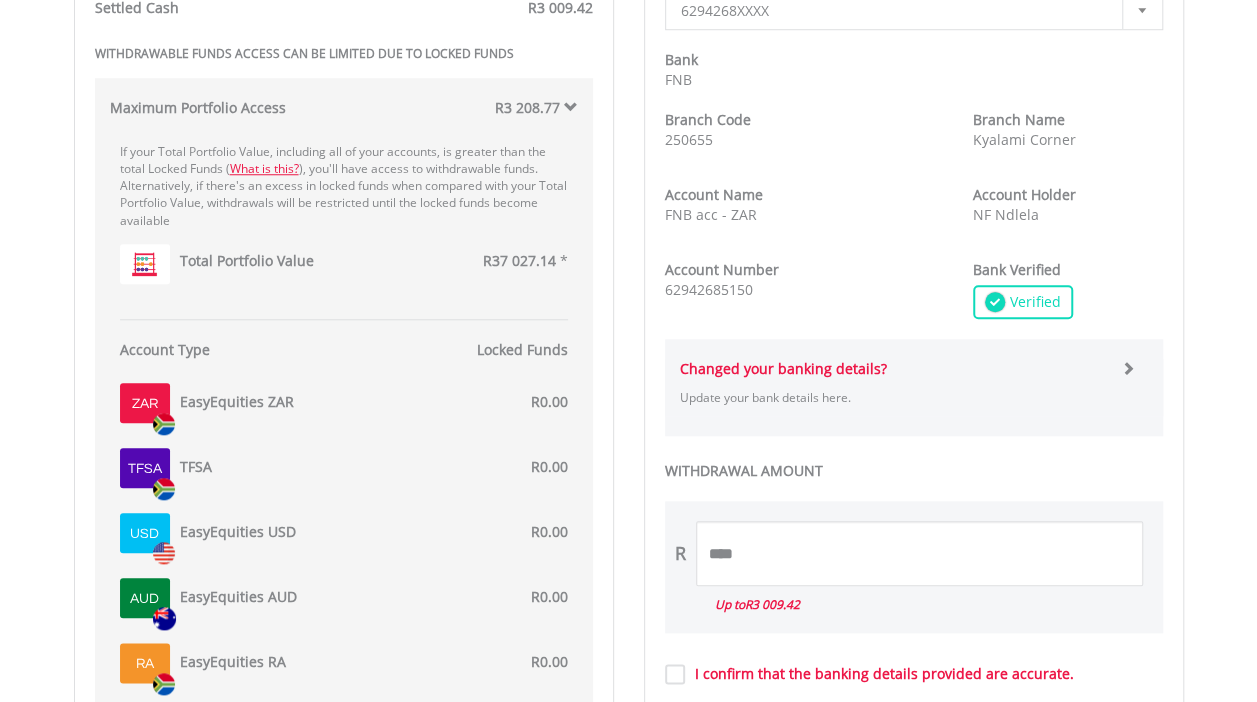 scroll, scrollTop: 1000, scrollLeft: 0, axis: vertical 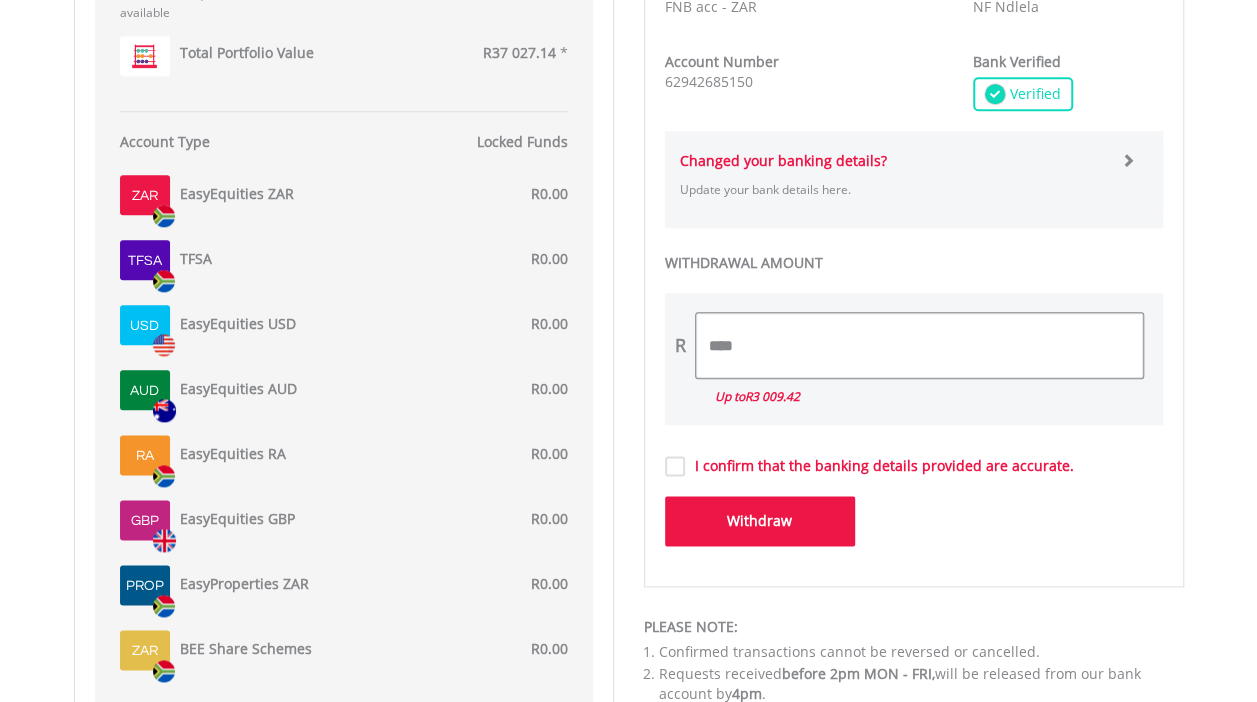 drag, startPoint x: 748, startPoint y: 349, endPoint x: 658, endPoint y: 361, distance: 90.79648 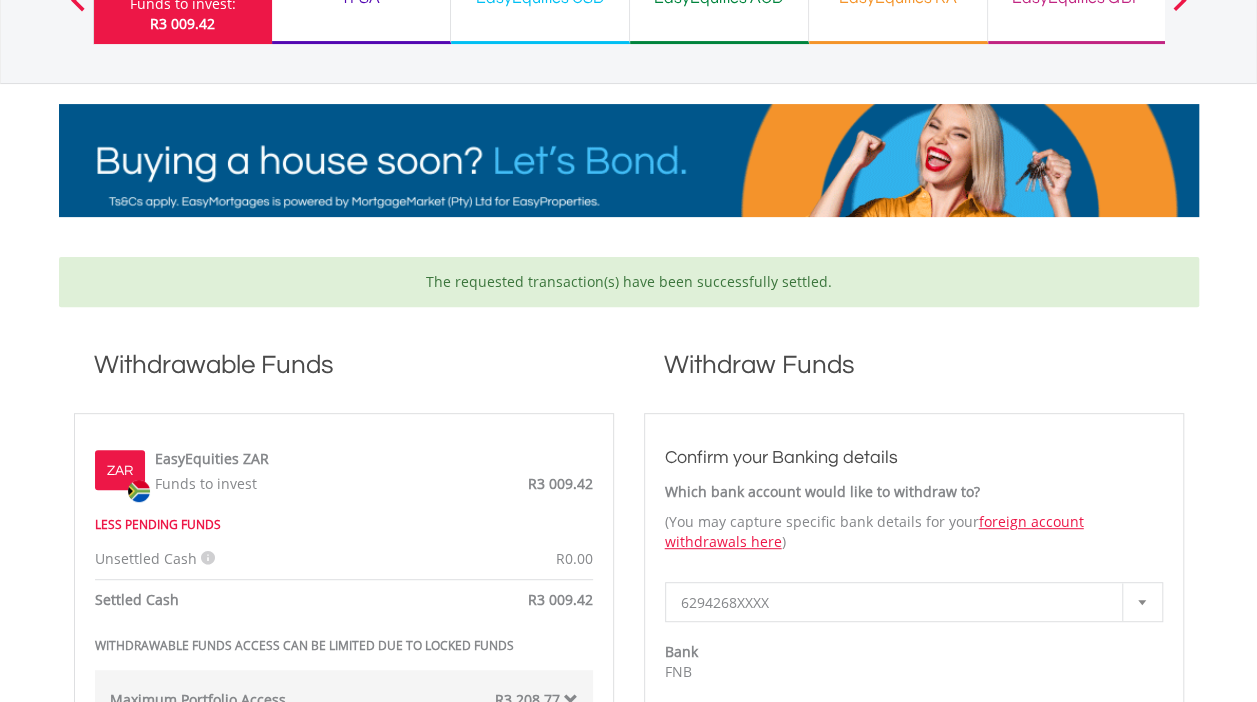 scroll, scrollTop: 0, scrollLeft: 0, axis: both 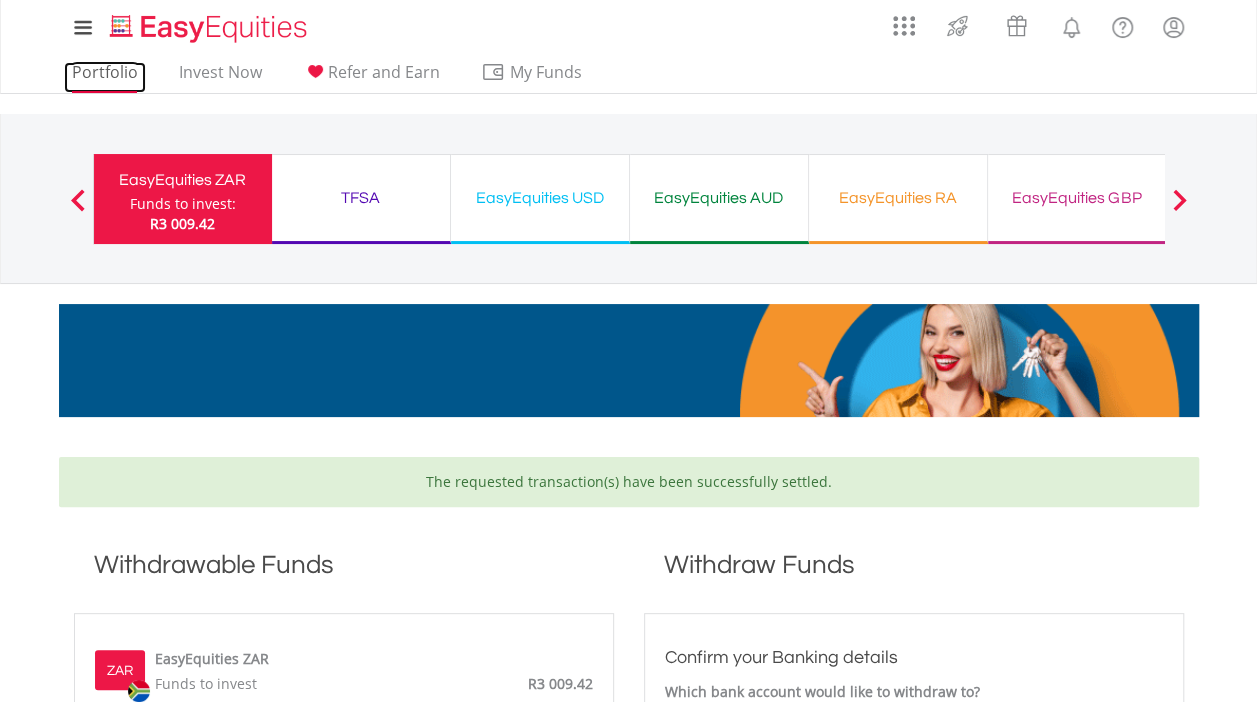 click on "Portfolio" at bounding box center [105, 77] 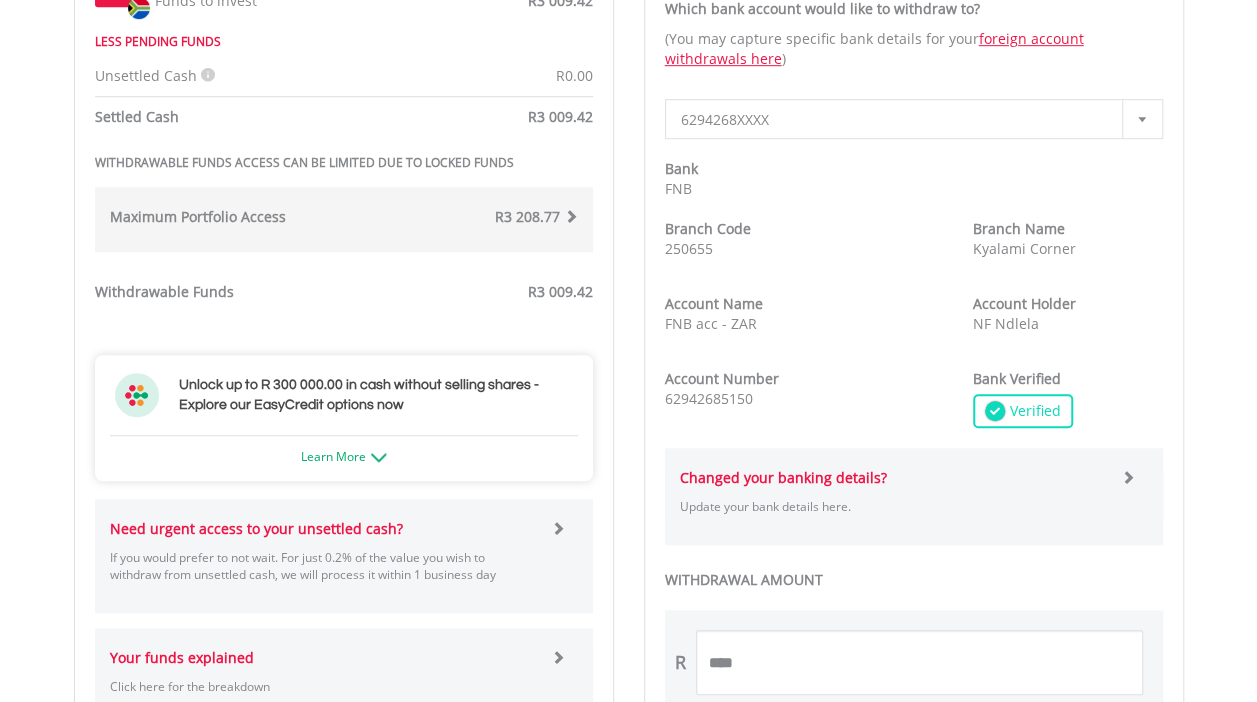 scroll, scrollTop: 700, scrollLeft: 0, axis: vertical 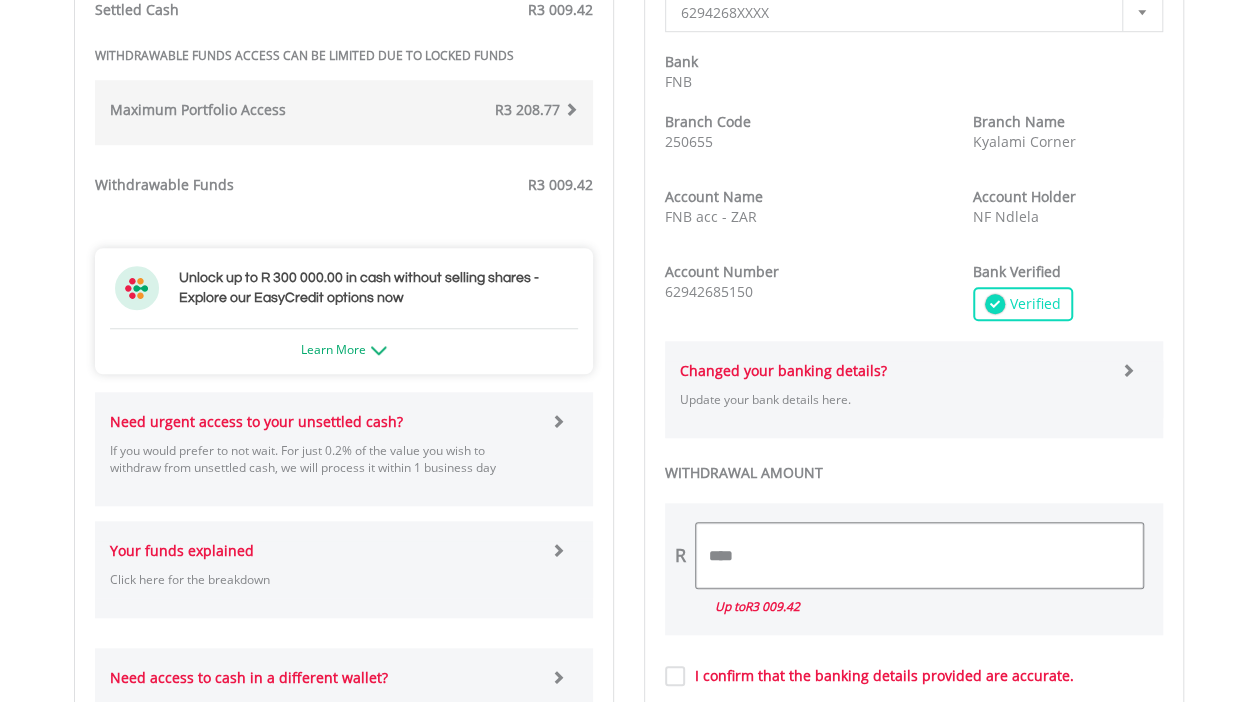 click on "****" at bounding box center (919, 555) 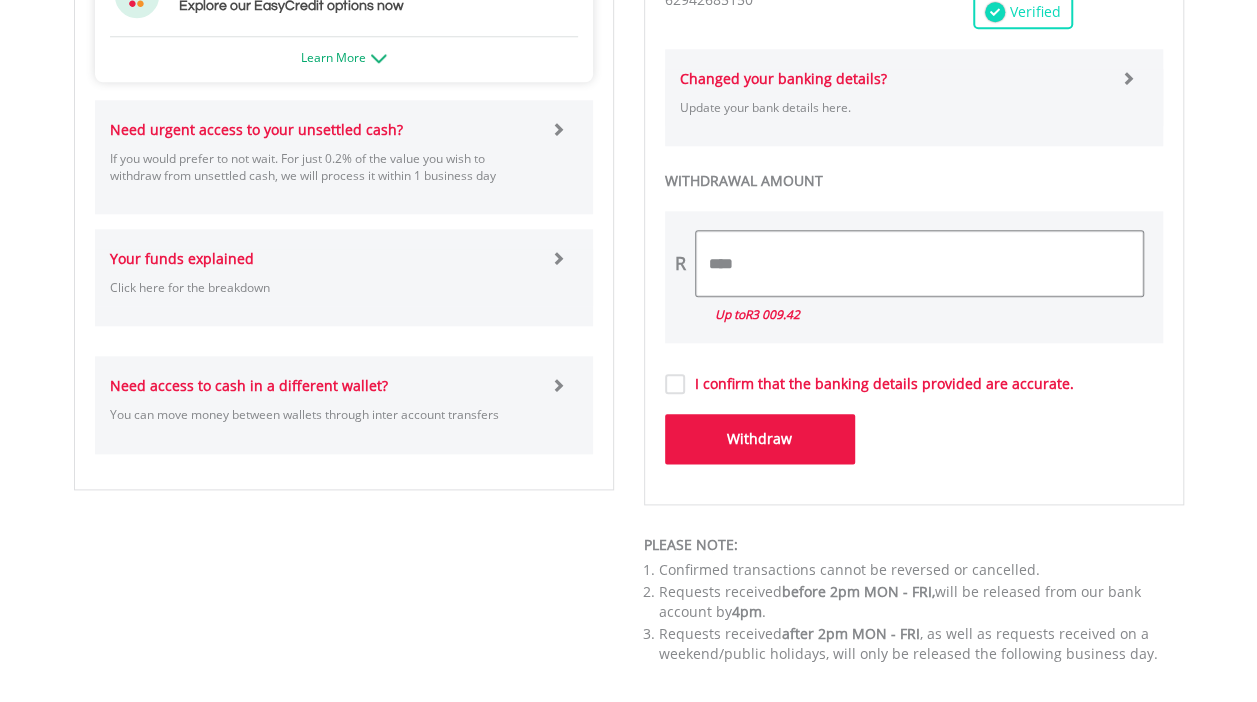 scroll, scrollTop: 1000, scrollLeft: 0, axis: vertical 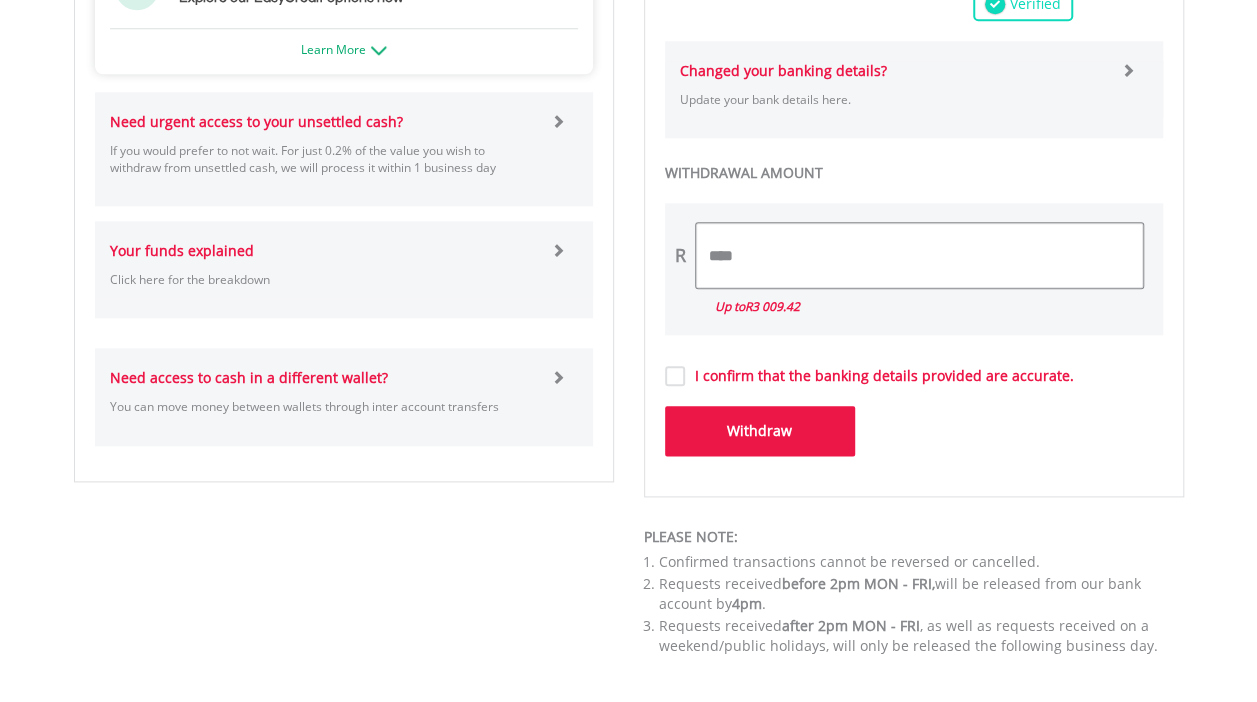 click on "****" at bounding box center [919, 255] 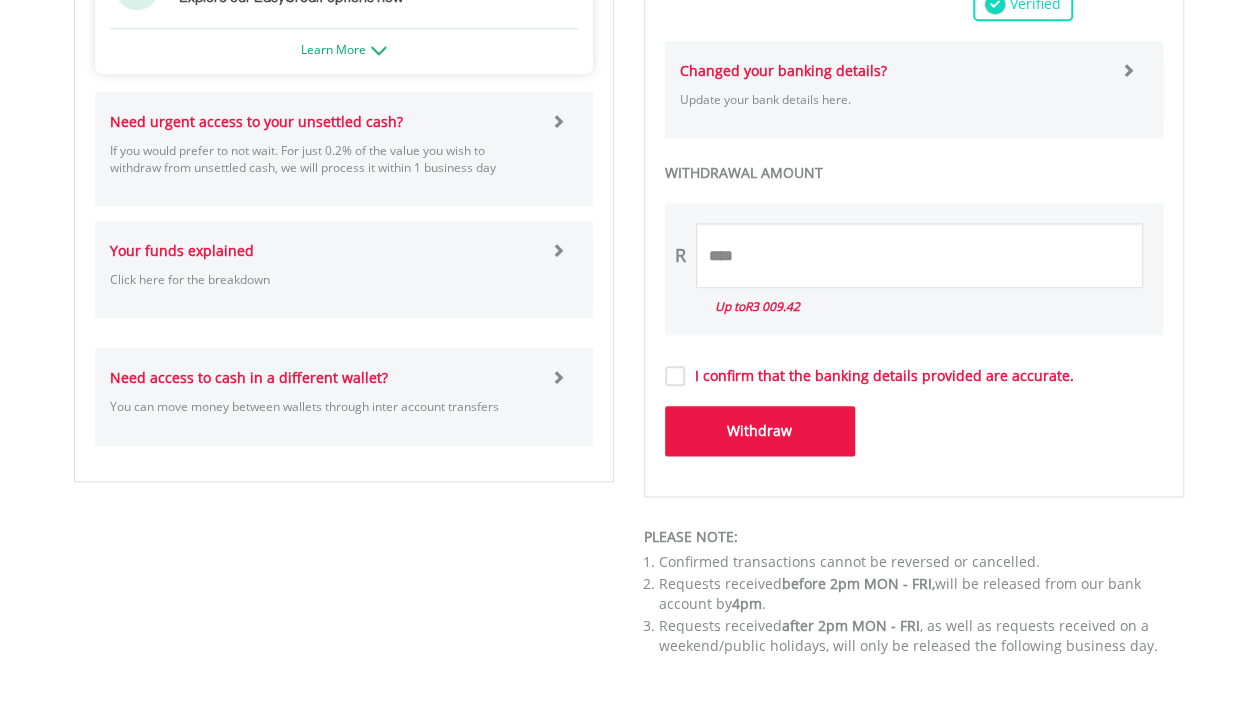 click on "Withdraw" at bounding box center (760, 431) 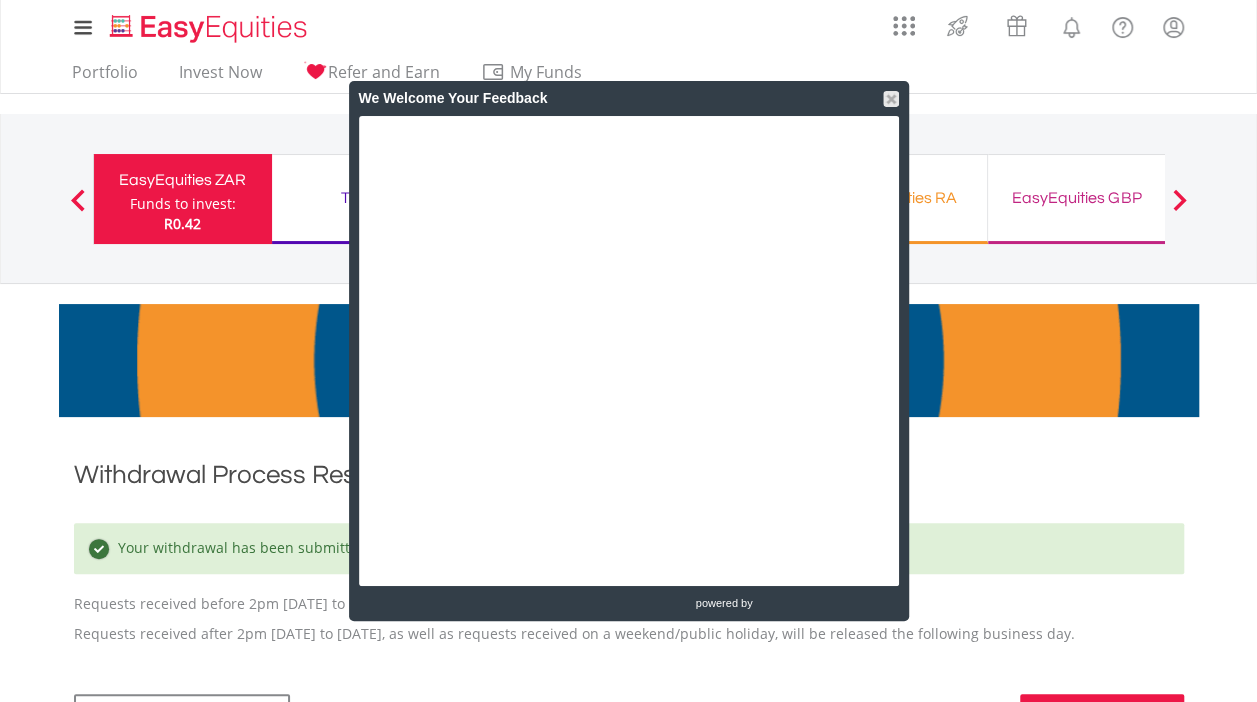 scroll, scrollTop: 300, scrollLeft: 0, axis: vertical 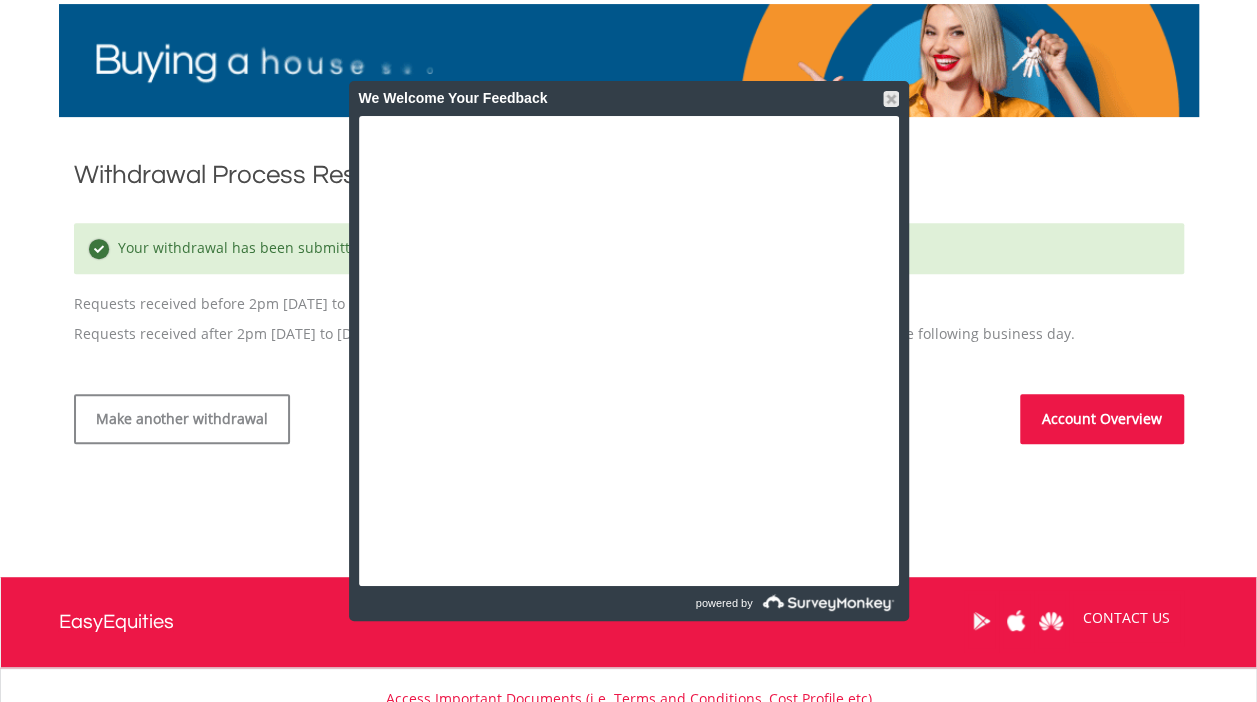 click on "We Welcome Your Feedback" at bounding box center [629, 98] 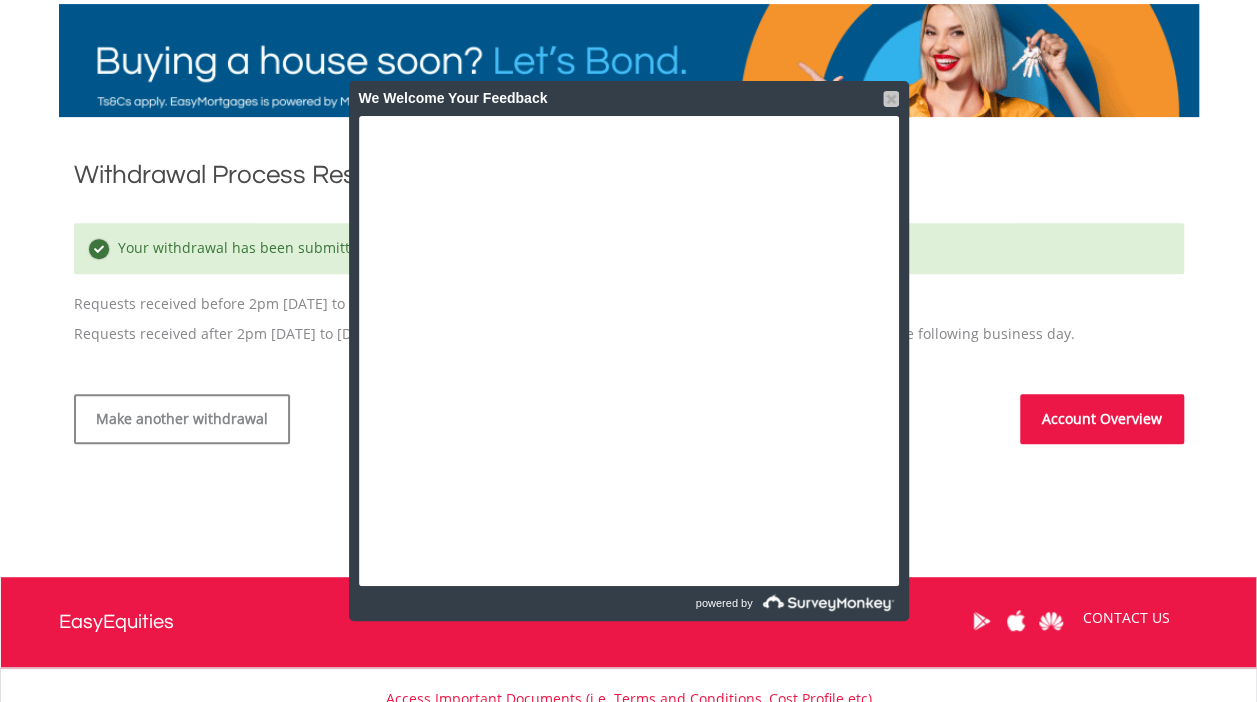 click at bounding box center [891, 99] 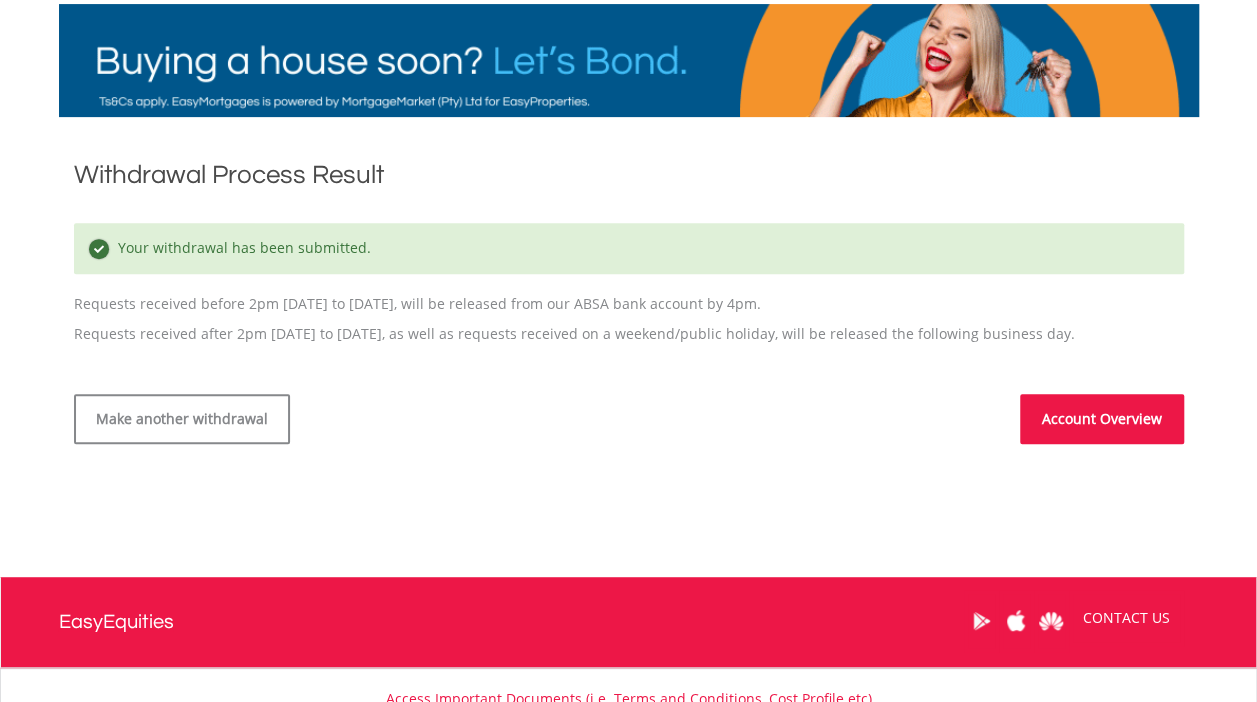 click on "Account Overview" at bounding box center (1102, 419) 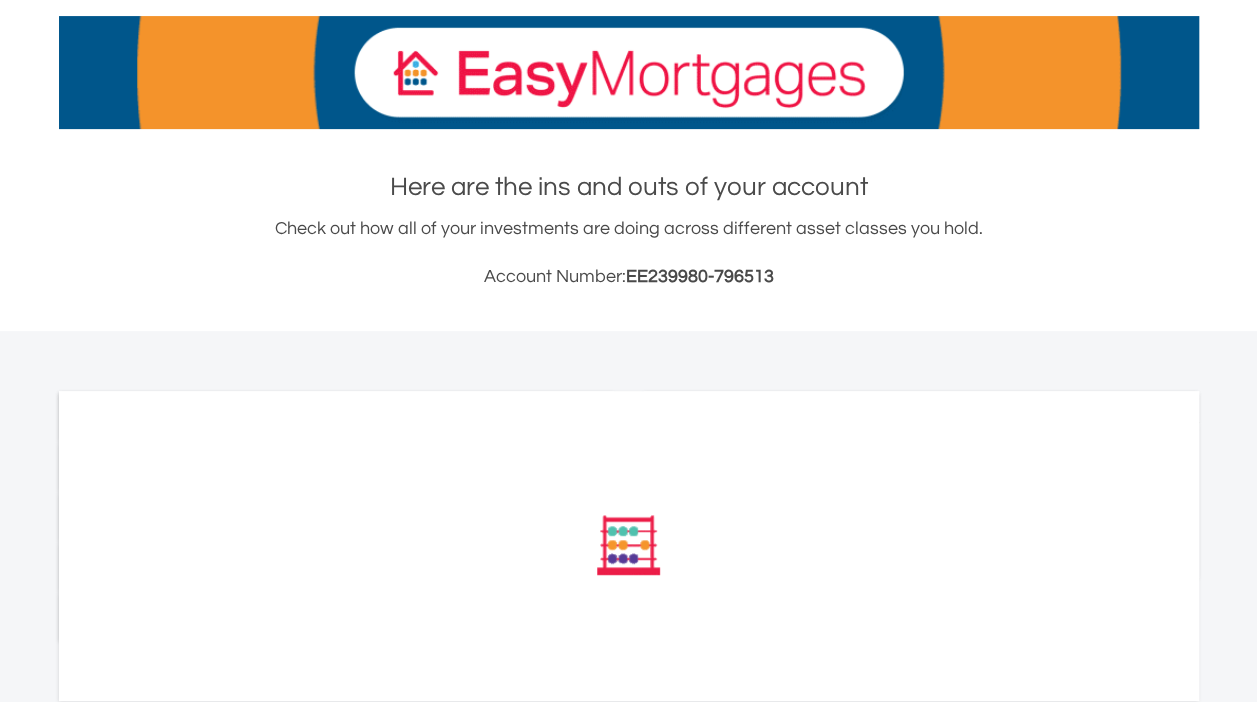scroll, scrollTop: 300, scrollLeft: 0, axis: vertical 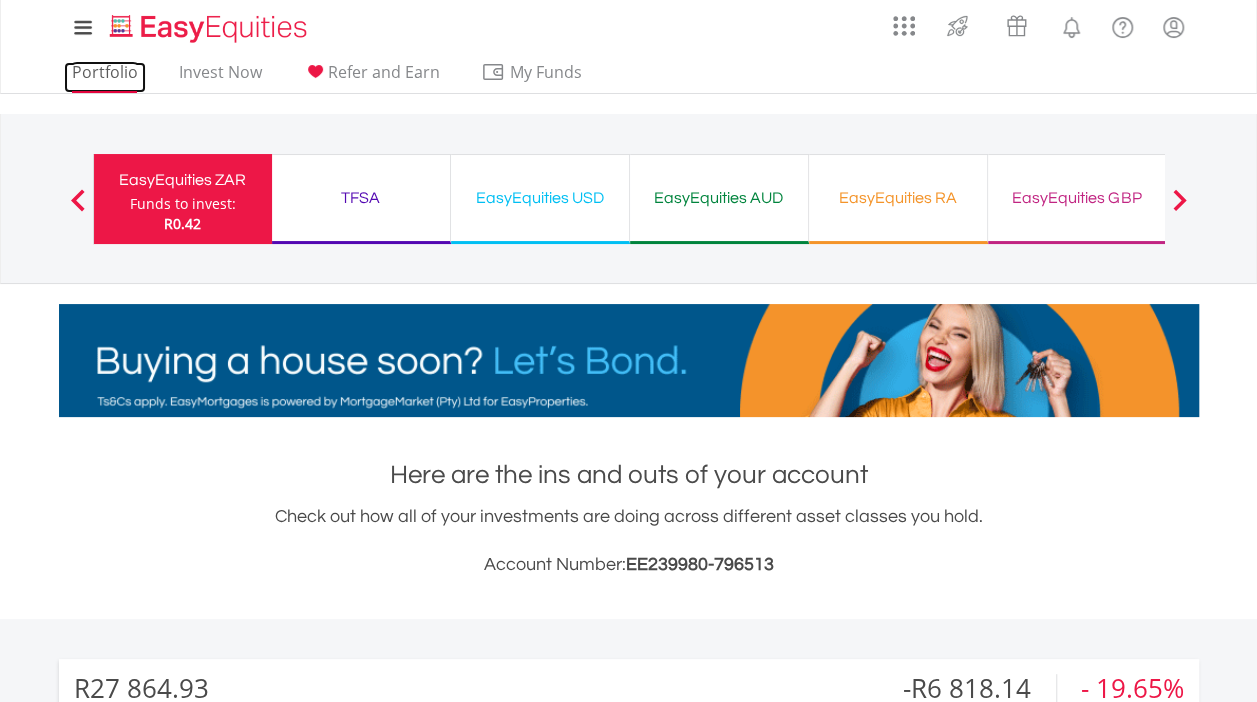 click on "Portfolio" at bounding box center [105, 77] 